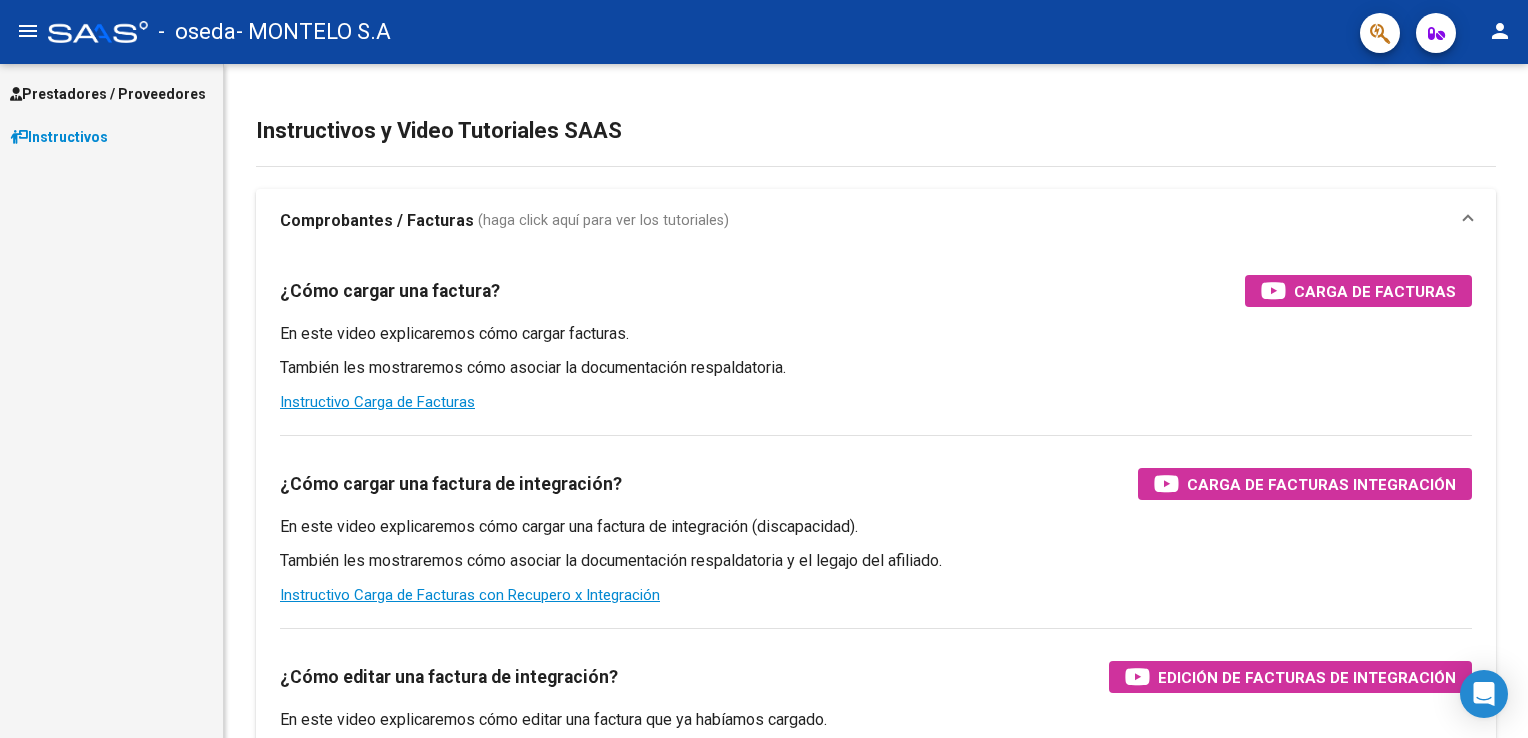 scroll, scrollTop: 0, scrollLeft: 0, axis: both 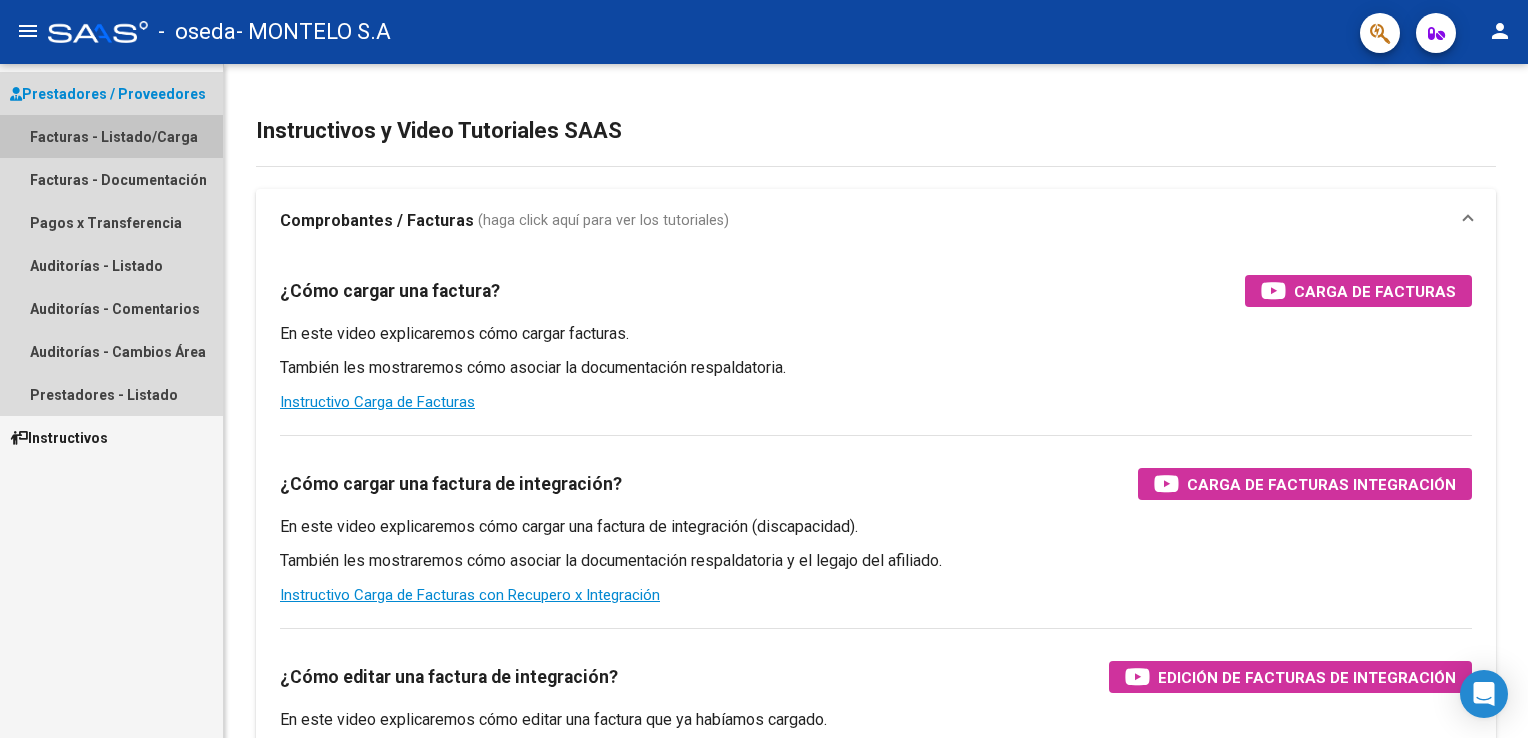 click on "Facturas - Listado/Carga" at bounding box center [111, 136] 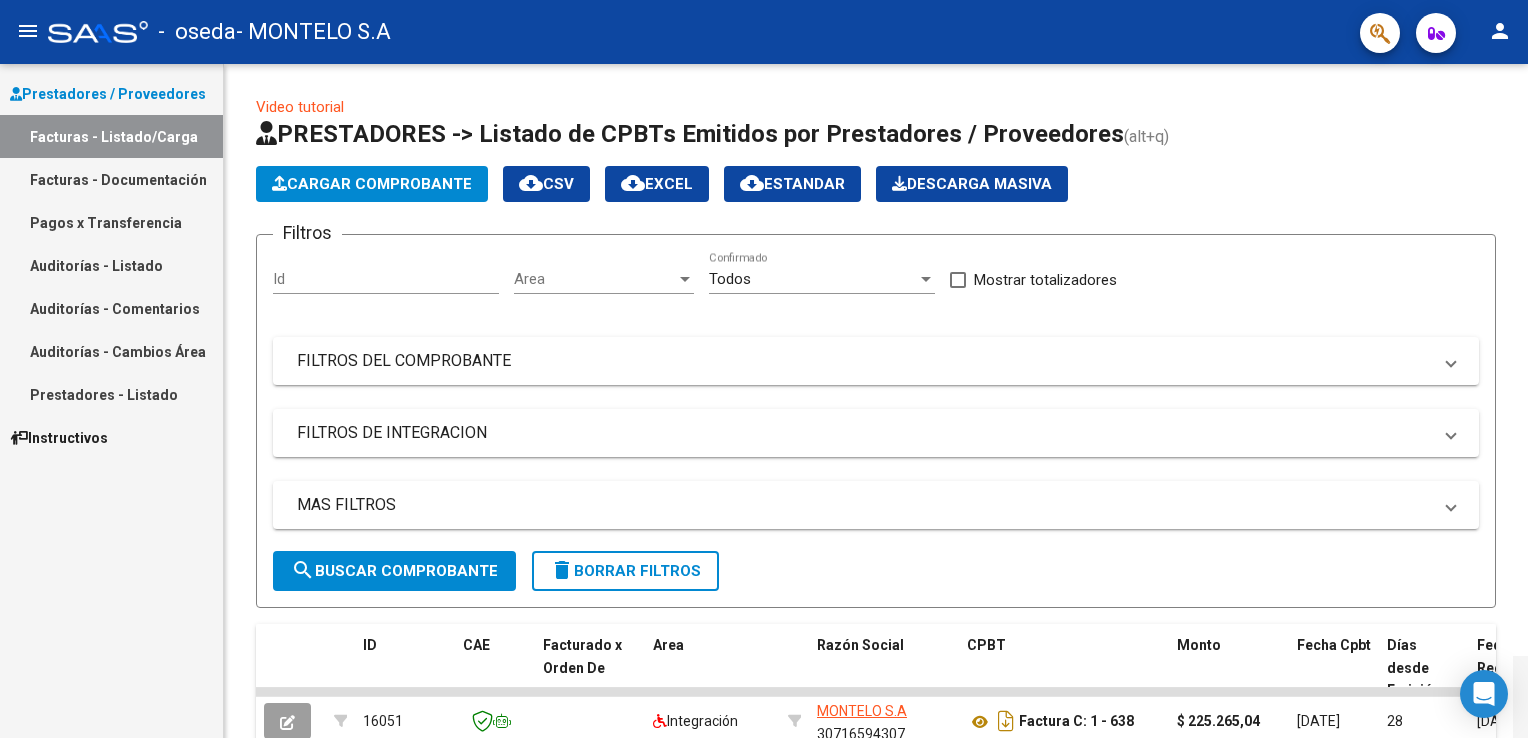 scroll, scrollTop: 592, scrollLeft: 0, axis: vertical 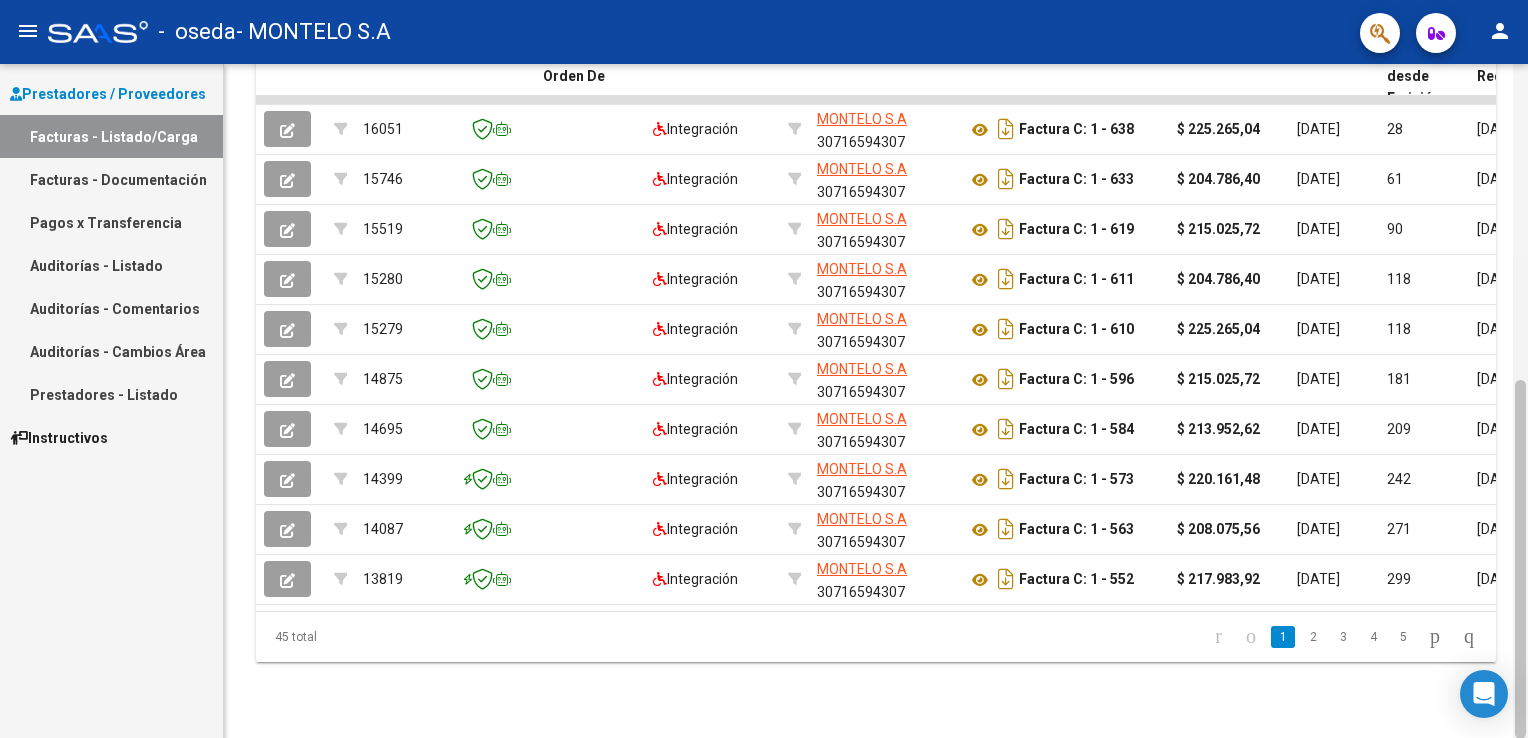 drag, startPoint x: 1527, startPoint y: 184, endPoint x: 1525, endPoint y: 350, distance: 166.01205 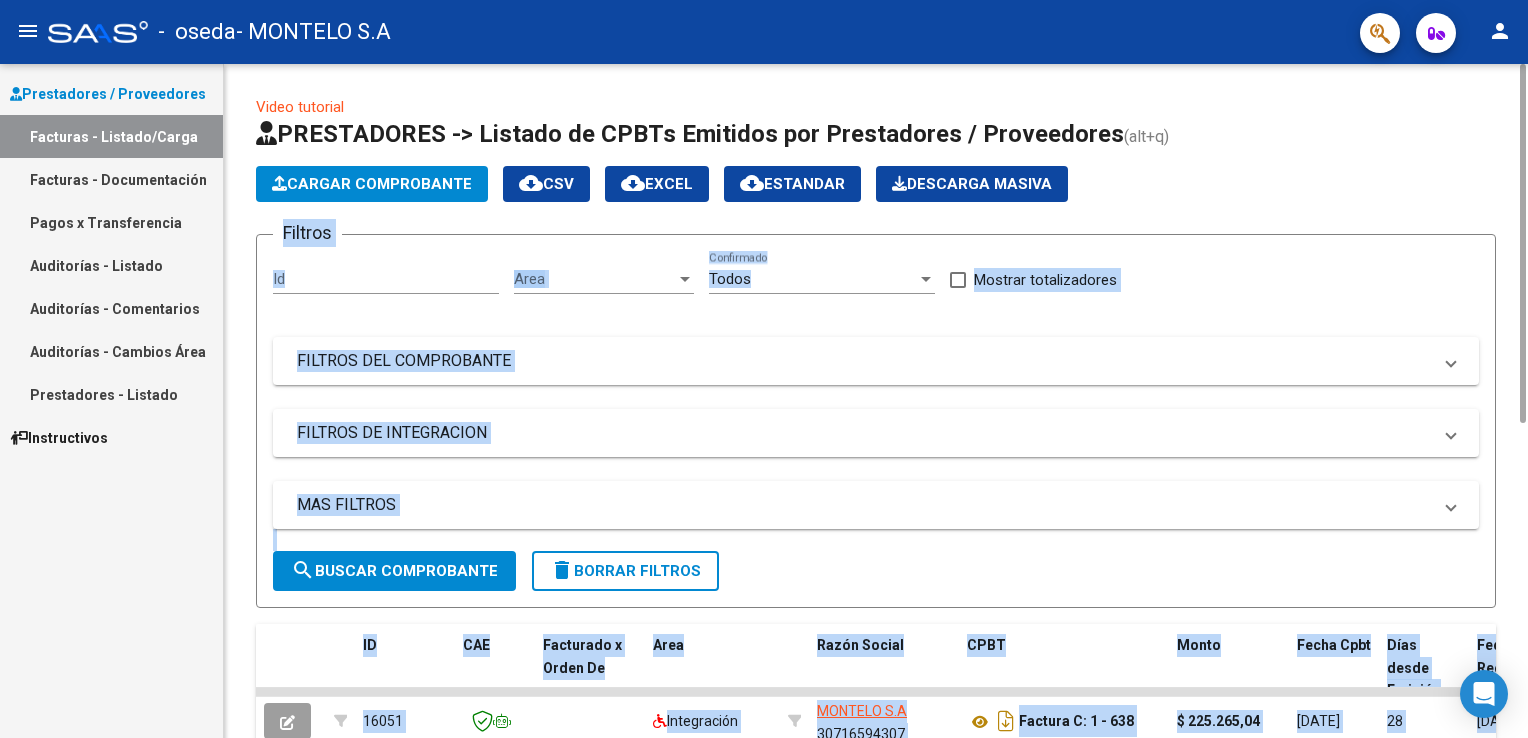drag, startPoint x: 1527, startPoint y: 362, endPoint x: 1531, endPoint y: 133, distance: 229.03493 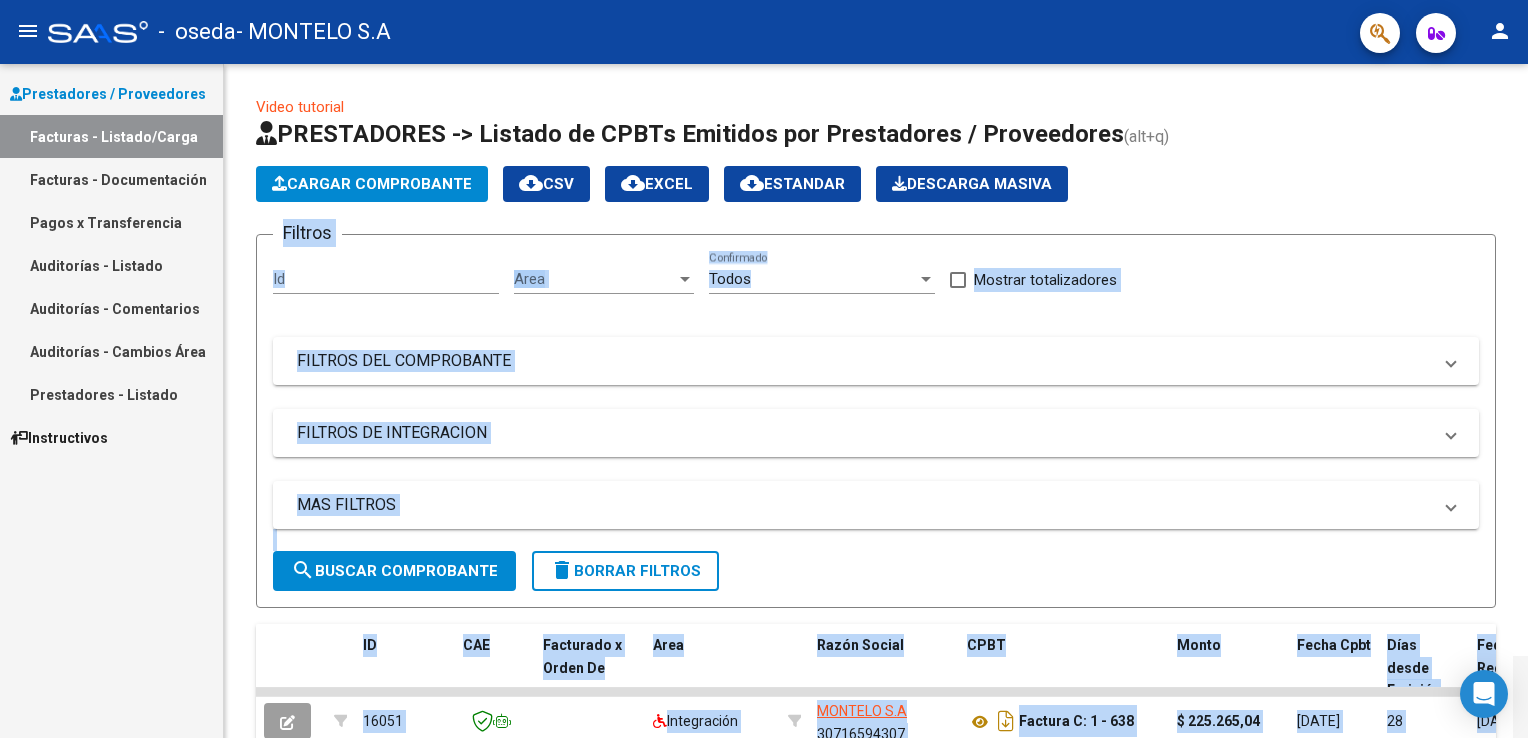 scroll, scrollTop: 592, scrollLeft: 0, axis: vertical 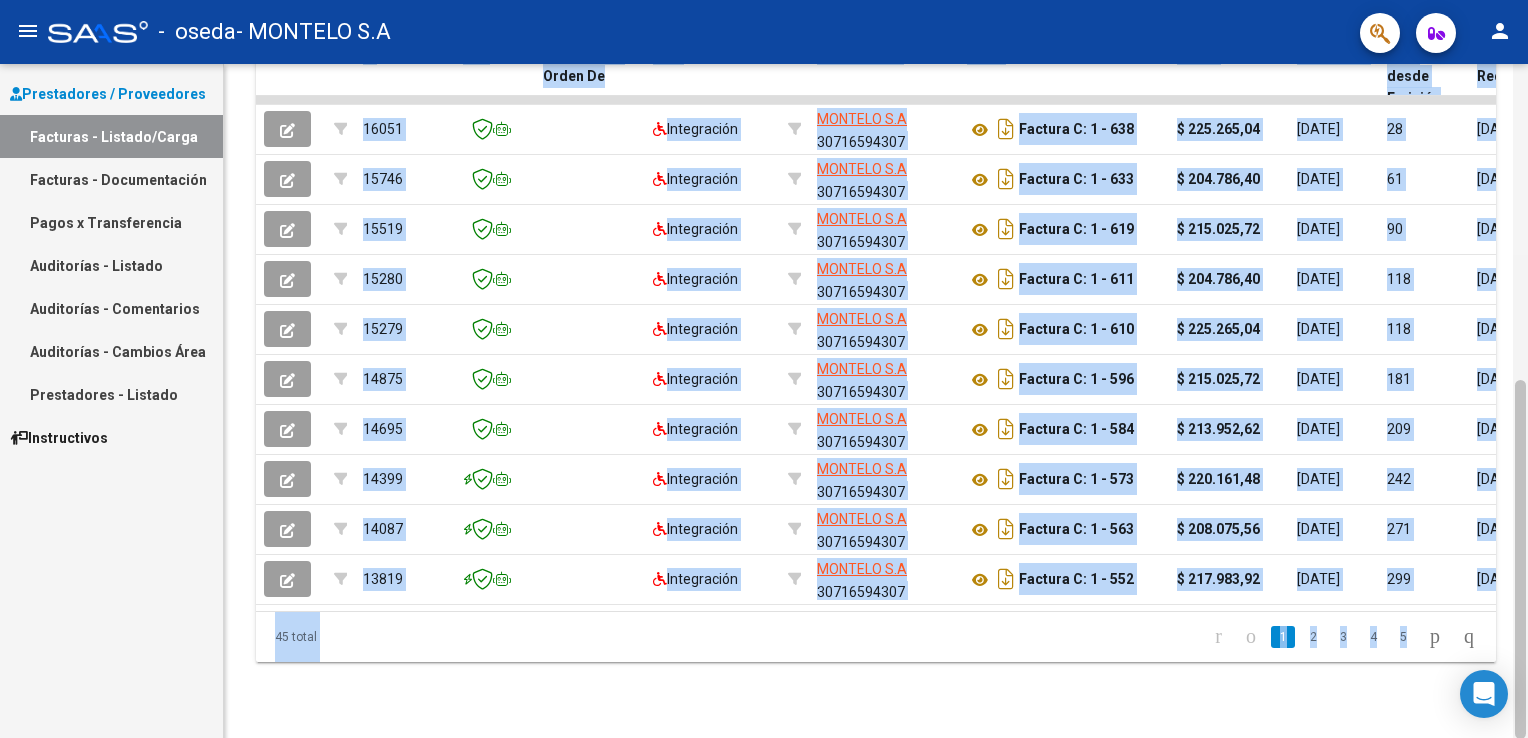 click 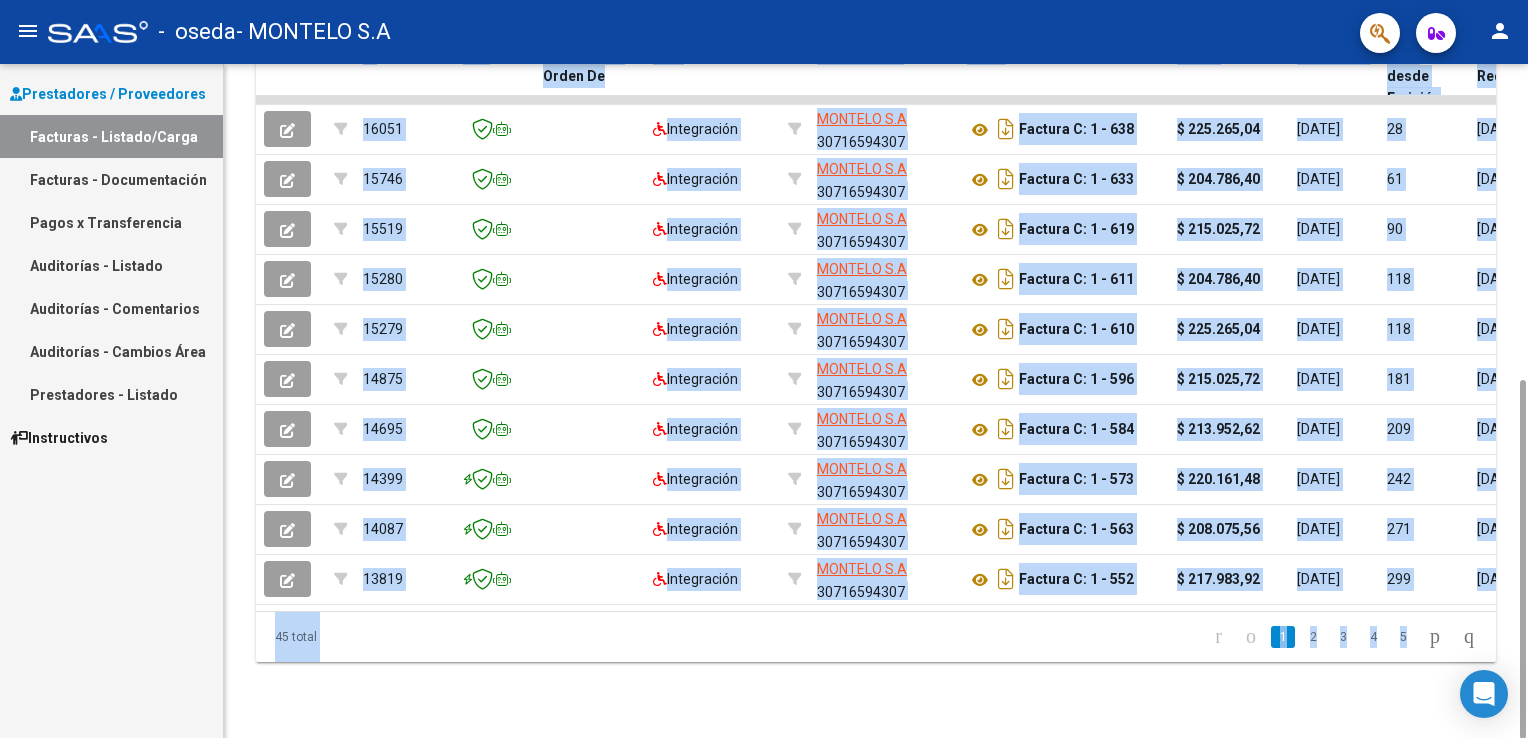 click on "Video tutorial   PRESTADORES -> Listado de CPBTs Emitidos por Prestadores / Proveedores (alt+q)   Cargar Comprobante
cloud_download  CSV  cloud_download  EXCEL  cloud_download  Estandar   Descarga Masiva
Filtros Id Area Area Todos  Confirmado   Mostrar totalizadores   FILTROS DEL COMPROBANTE  Comprobante Tipo Comprobante Tipo Start date – Fec. Comprobante Desde / Hasta Días Emisión Desde(cant. días) Días Emisión Hasta(cant. días) CUIT / Razón Social Pto. Venta Nro. Comprobante Código SSS CAE Válido CAE Válido Todos  Cargado Módulo Hosp. Todos  Tiene facturacion Apócrifa Hospital Refes  FILTROS DE INTEGRACION  Período De Prestación Campos del Archivo de Rendición Devuelto x SSS (dr_envio) Todos  Rendido x SSS (dr_envio) Tipo de Registro Tipo de Registro Período Presentación Período Presentación Campos del Legajo Asociado (preaprobación) Afiliado Legajo (cuil/nombre) Todos  Solo facturas preaprobadas  MAS FILTROS  Todos  Con Doc. Respaldatoria Todos  Con Trazabilidad Todos  Auditoría" 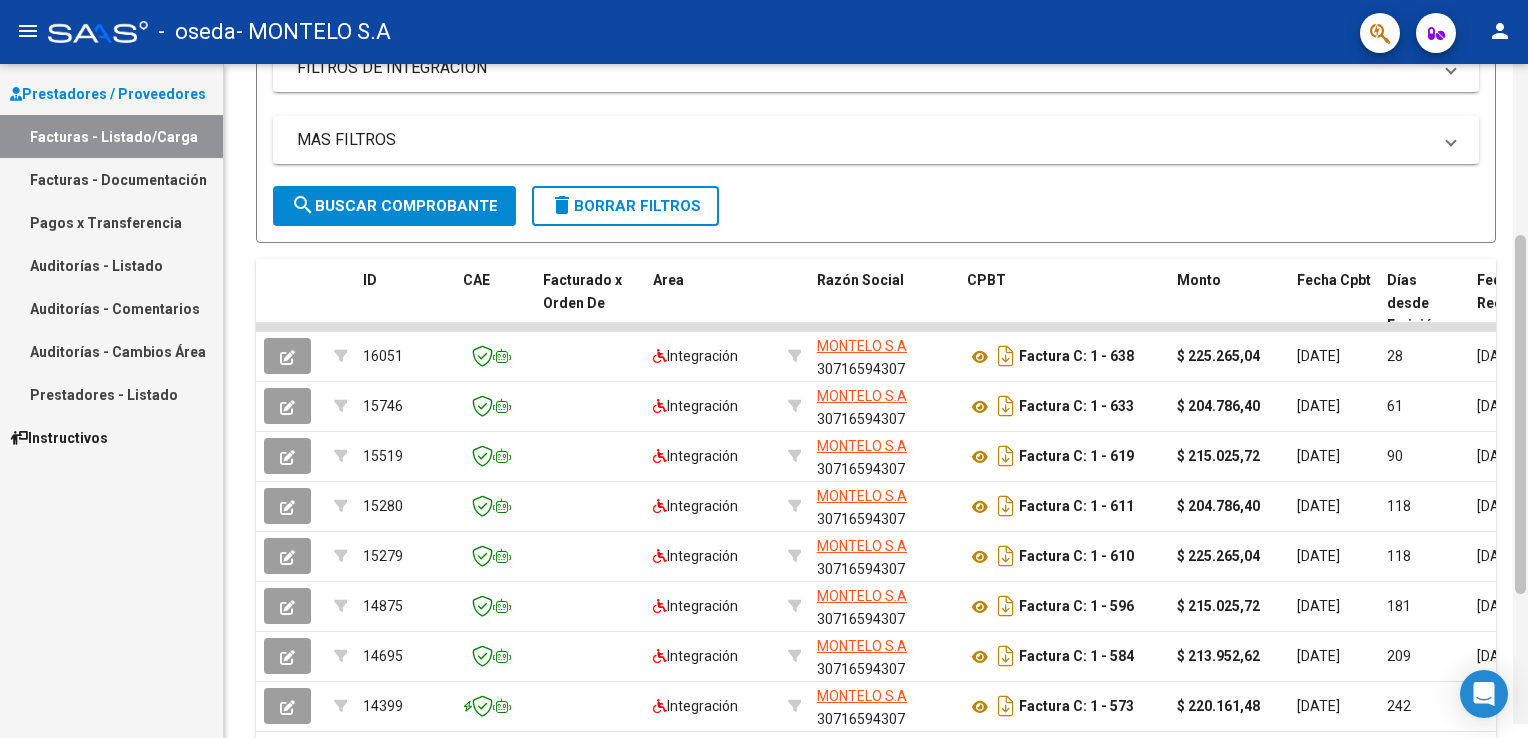 scroll, scrollTop: 350, scrollLeft: 0, axis: vertical 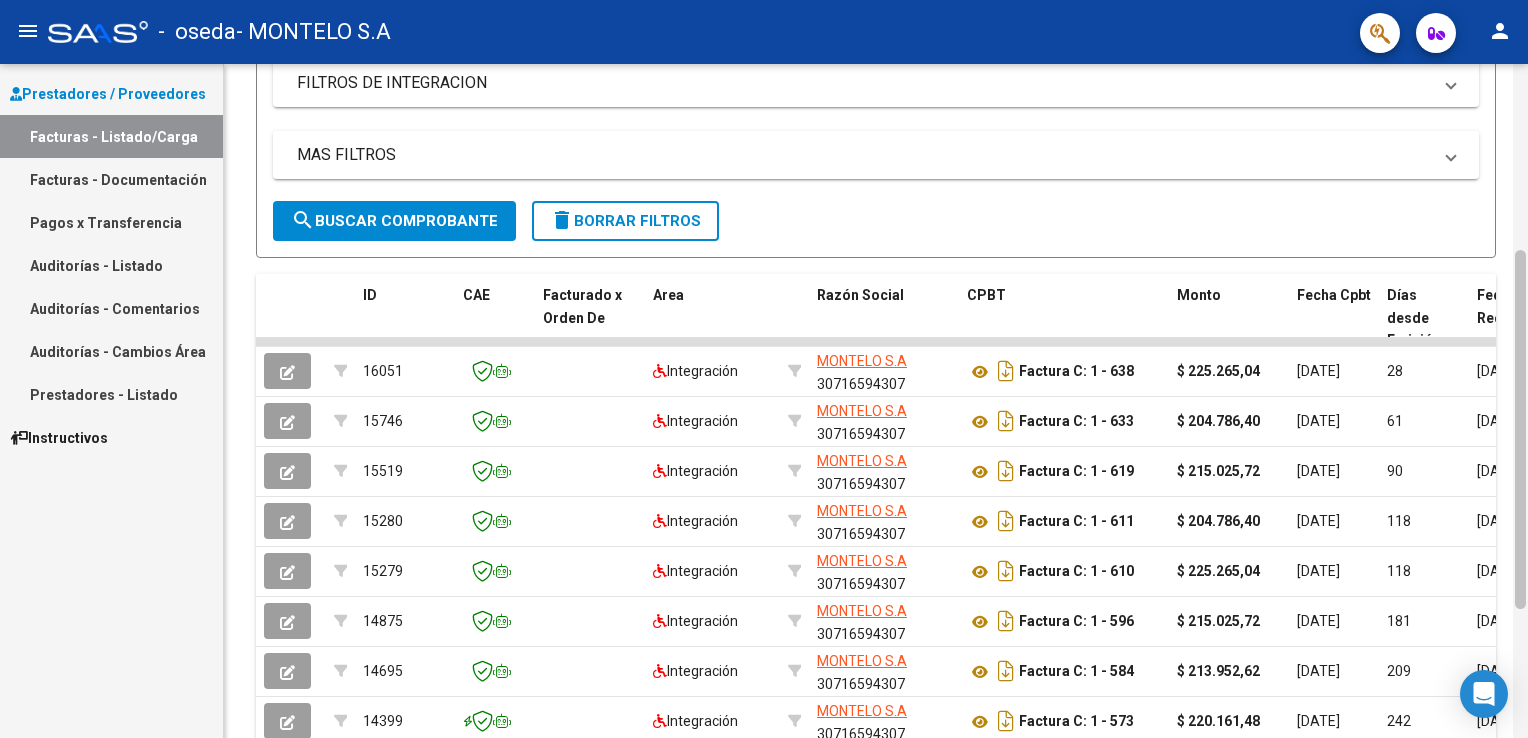 drag, startPoint x: 1522, startPoint y: 451, endPoint x: 1524, endPoint y: 322, distance: 129.0155 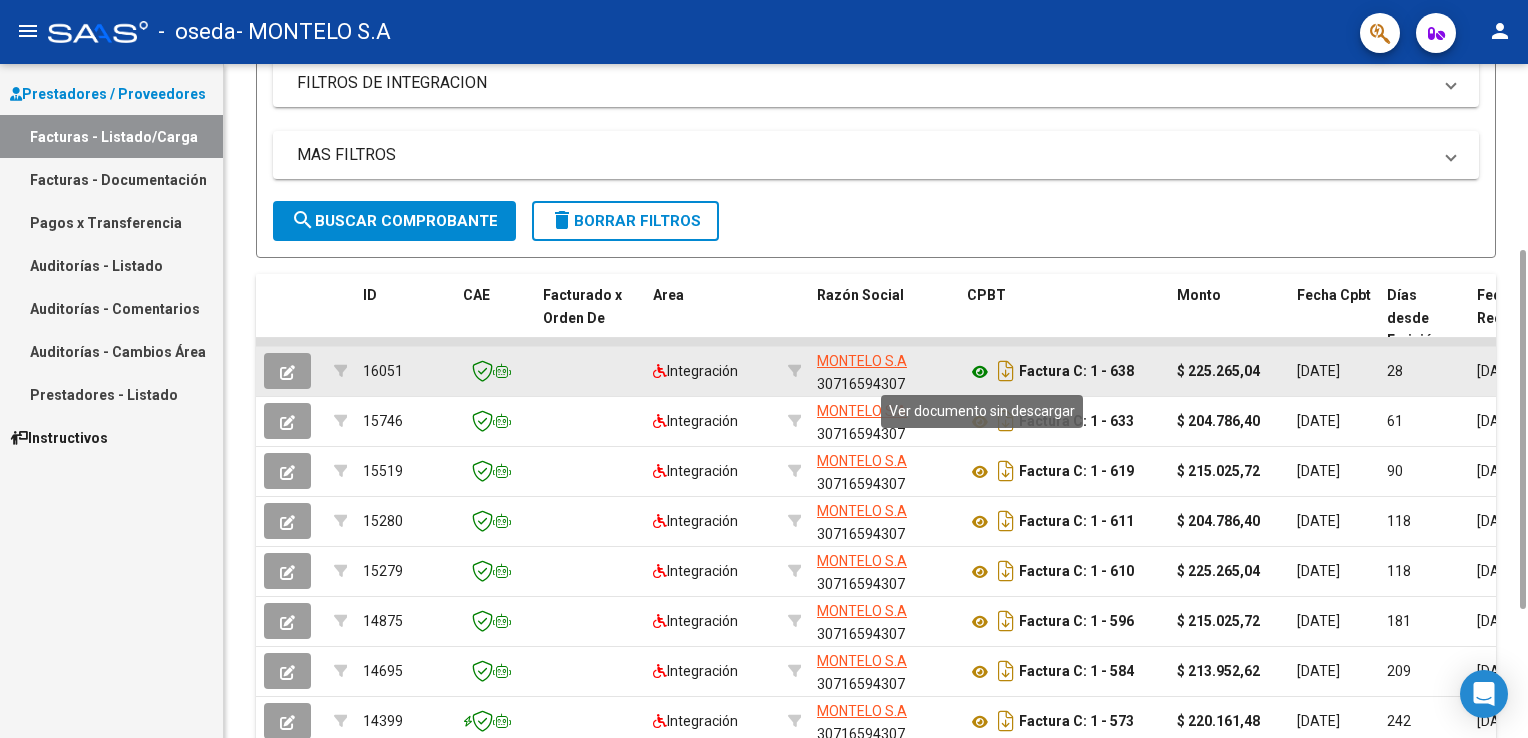 click 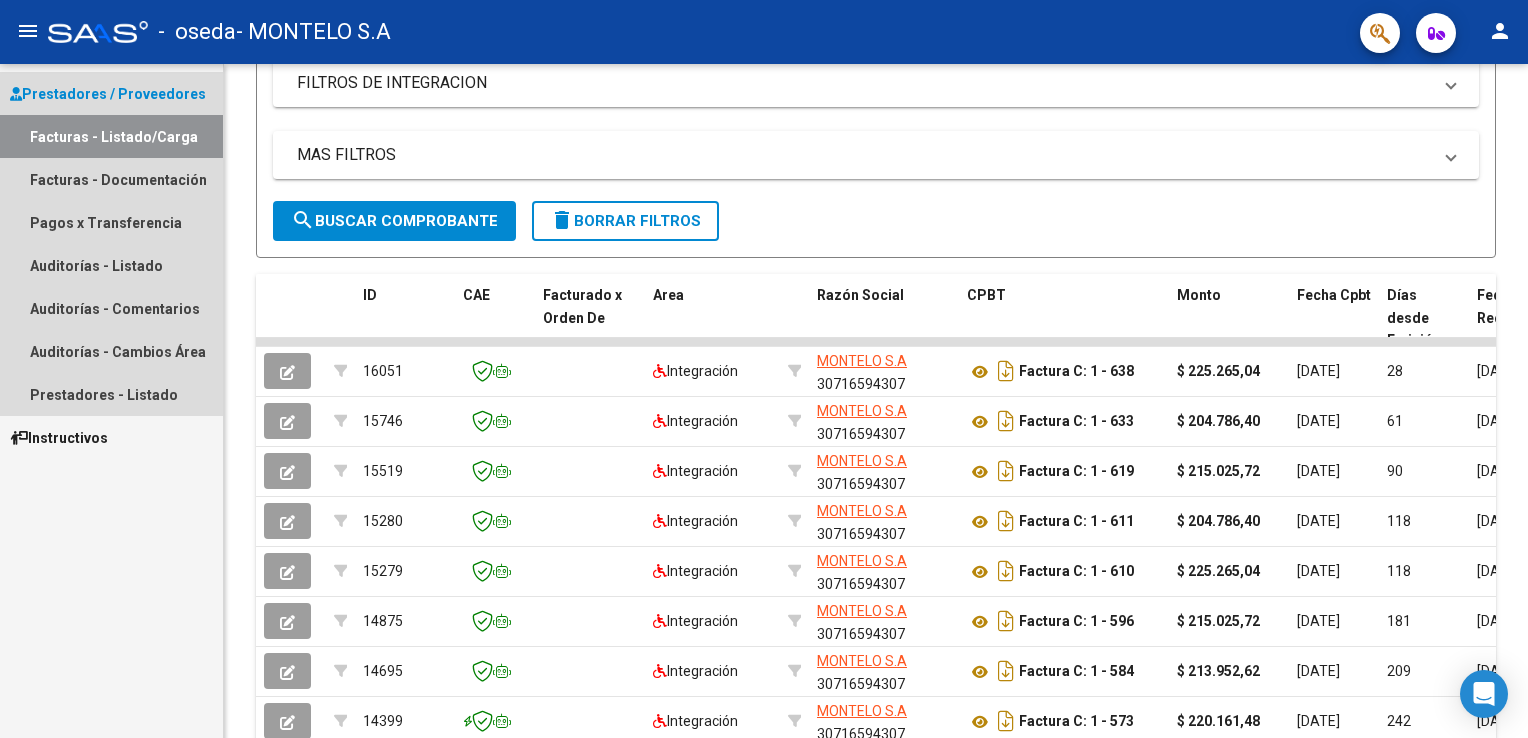 click on "Prestadores / Proveedores" at bounding box center [108, 94] 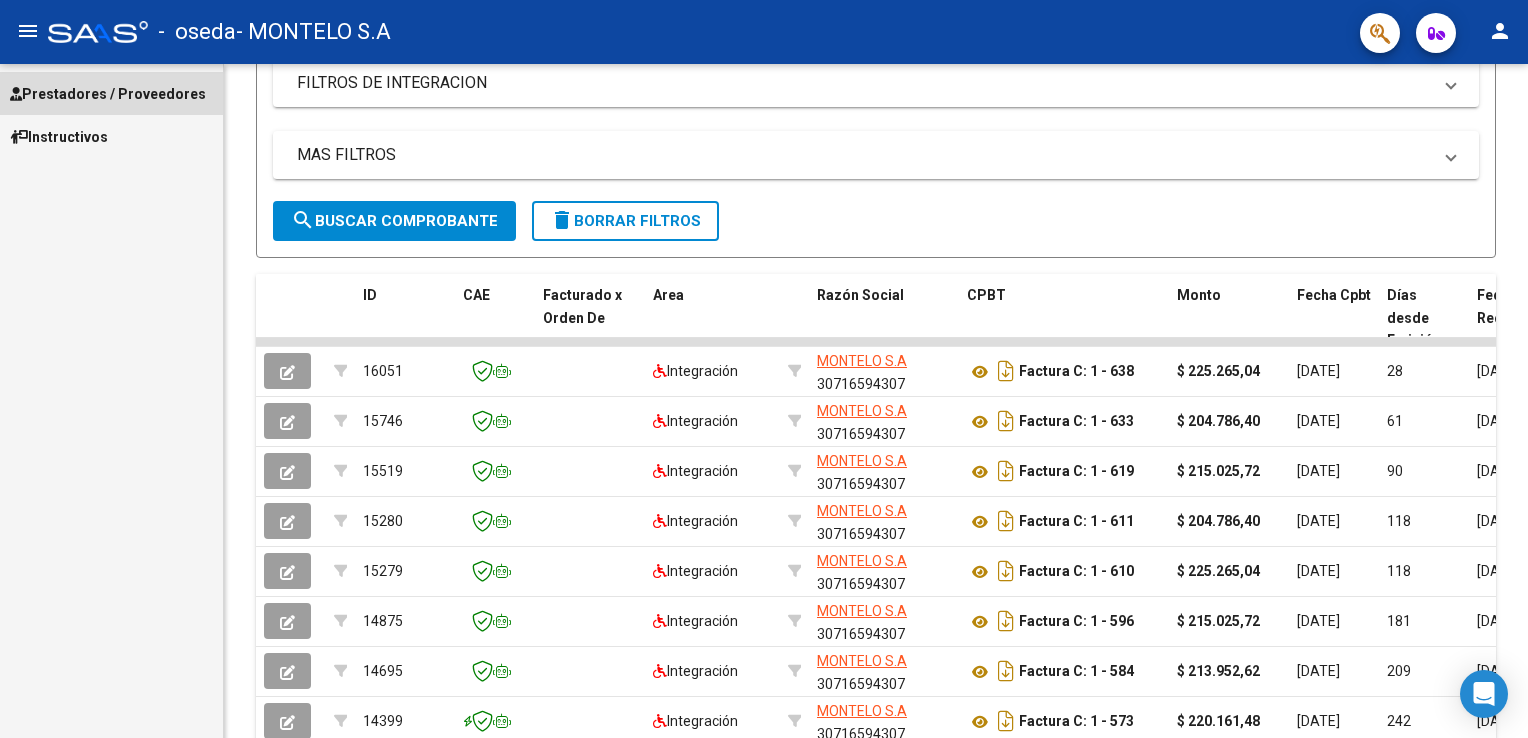 click on "Prestadores / Proveedores" at bounding box center [108, 94] 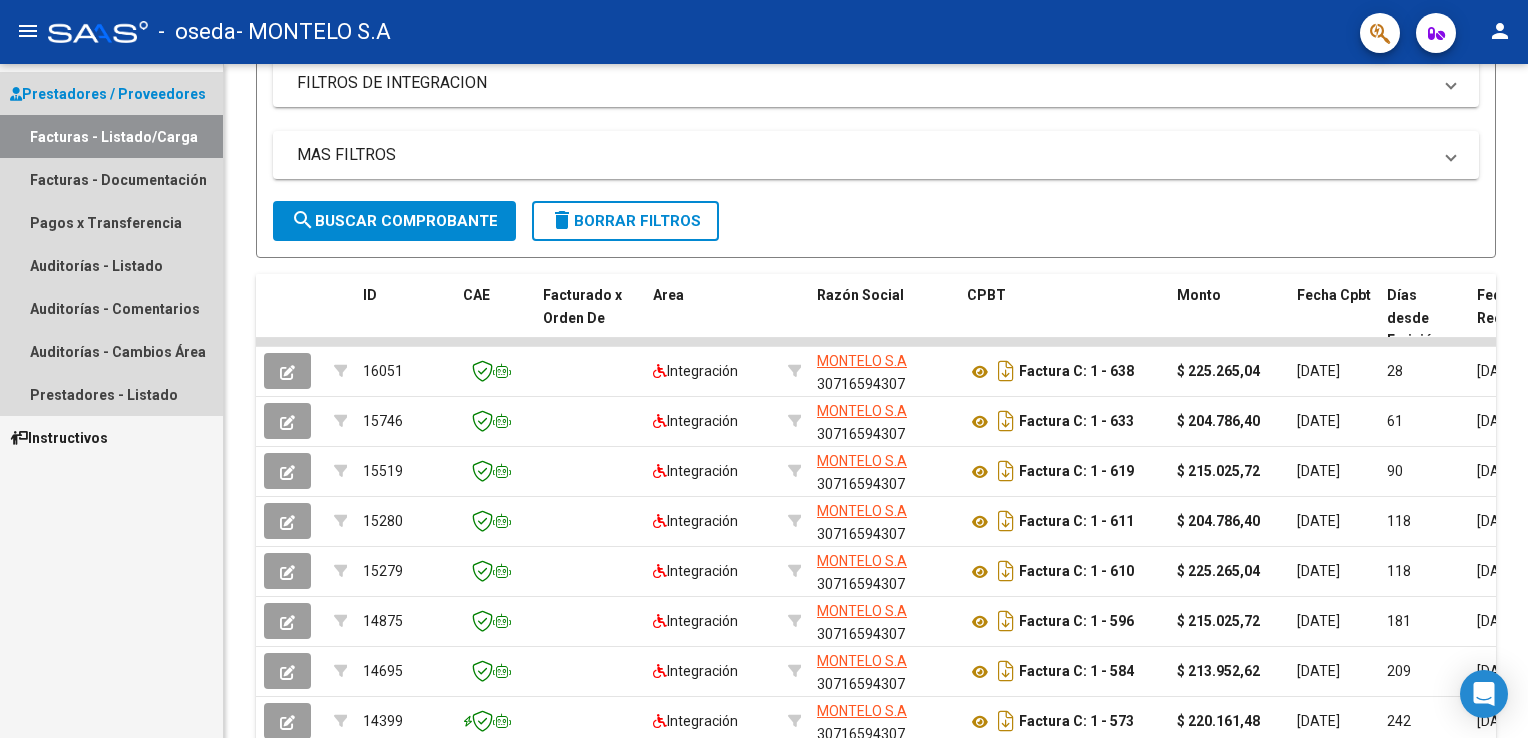 click on "Facturas - Listado/Carga" at bounding box center (111, 136) 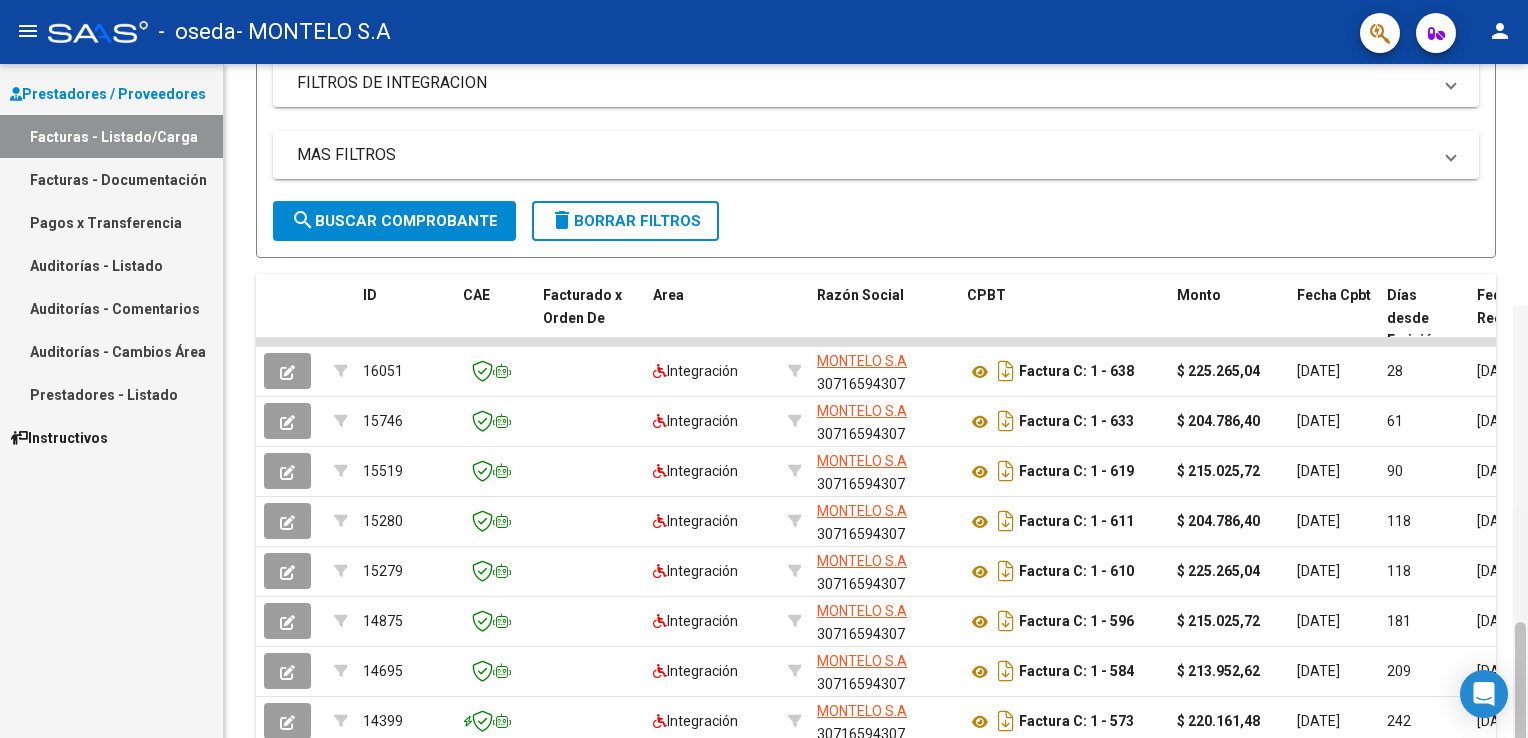 scroll, scrollTop: 592, scrollLeft: 0, axis: vertical 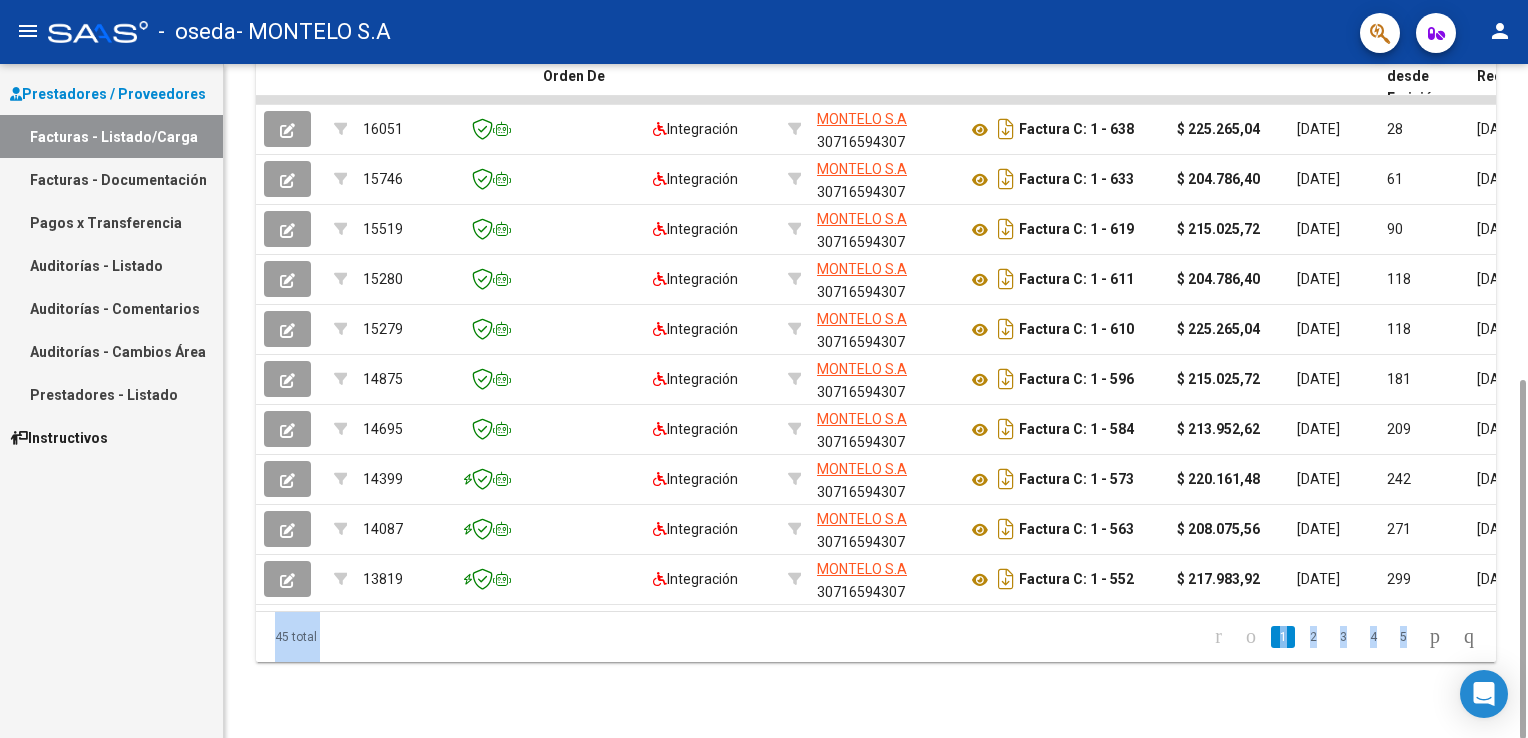 drag, startPoint x: 1527, startPoint y: 345, endPoint x: 1531, endPoint y: 116, distance: 229.03493 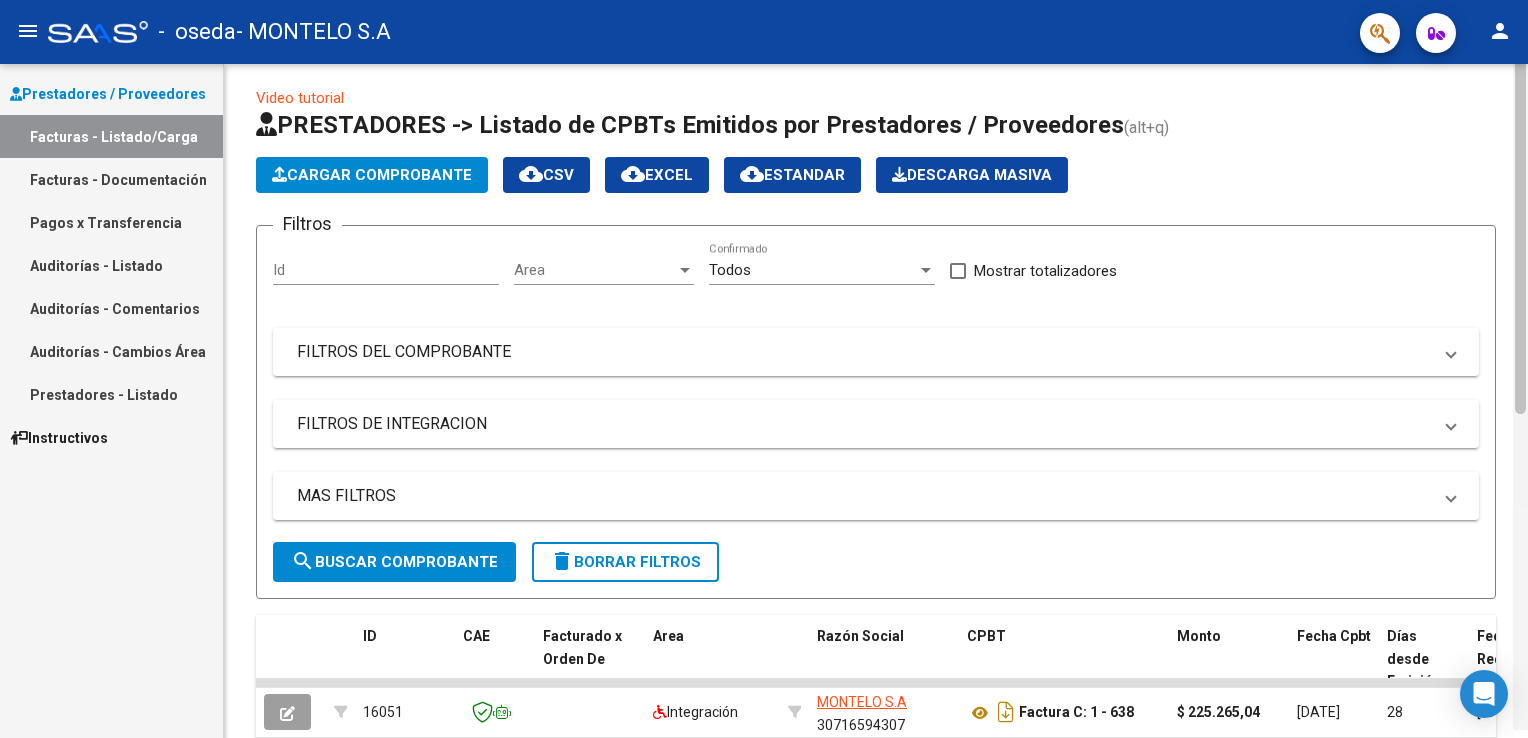 scroll, scrollTop: 0, scrollLeft: 0, axis: both 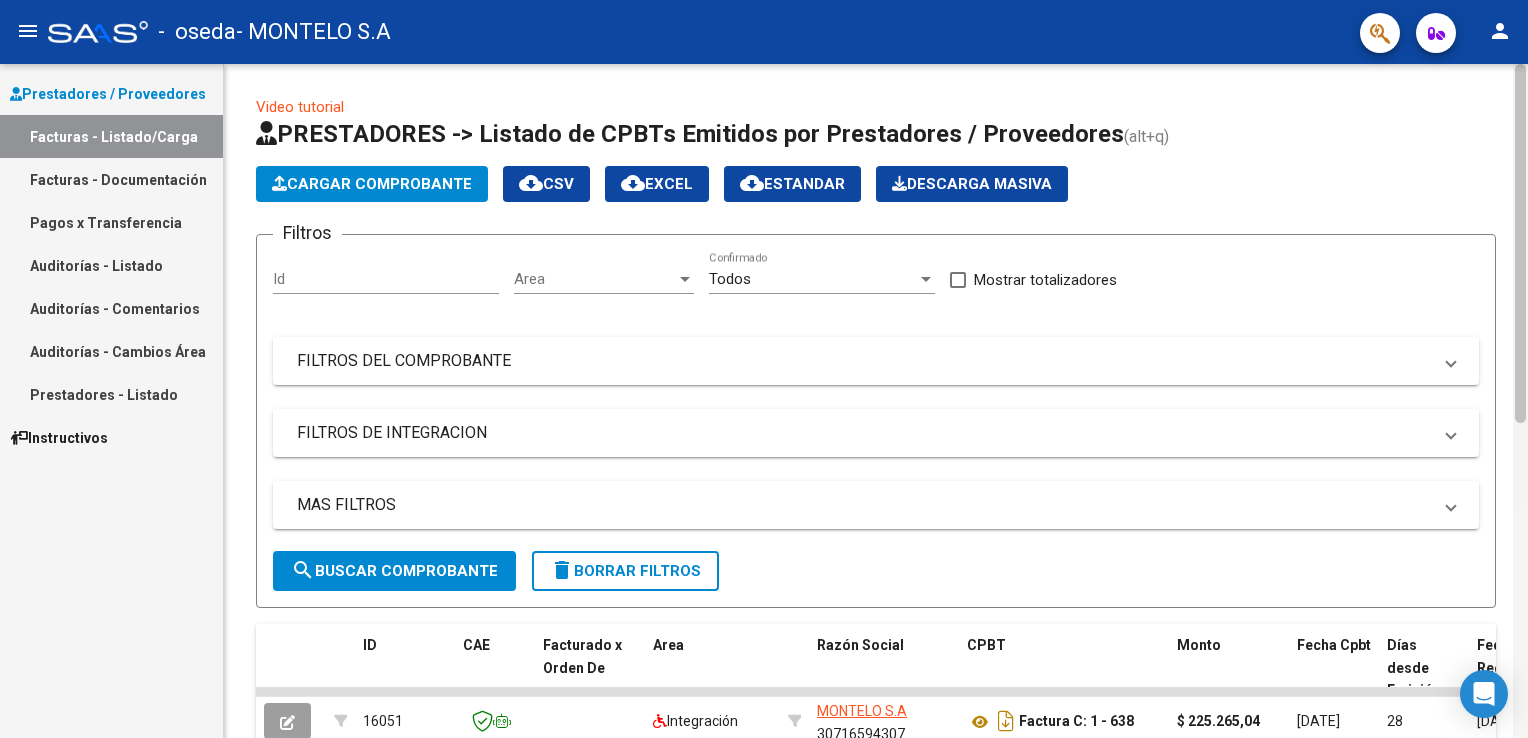 drag, startPoint x: 1521, startPoint y: 576, endPoint x: 1520, endPoint y: 250, distance: 326.00153 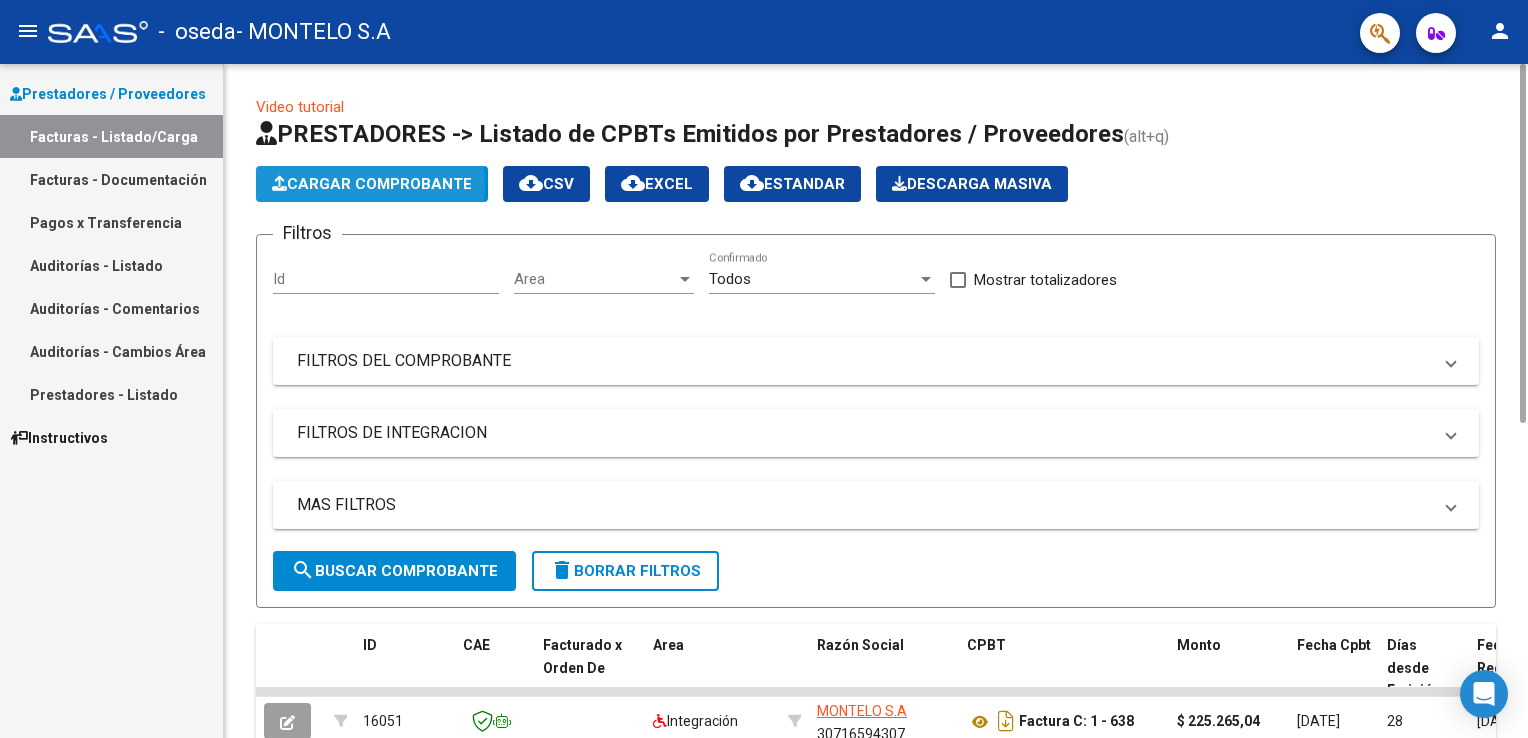 click on "Cargar Comprobante" 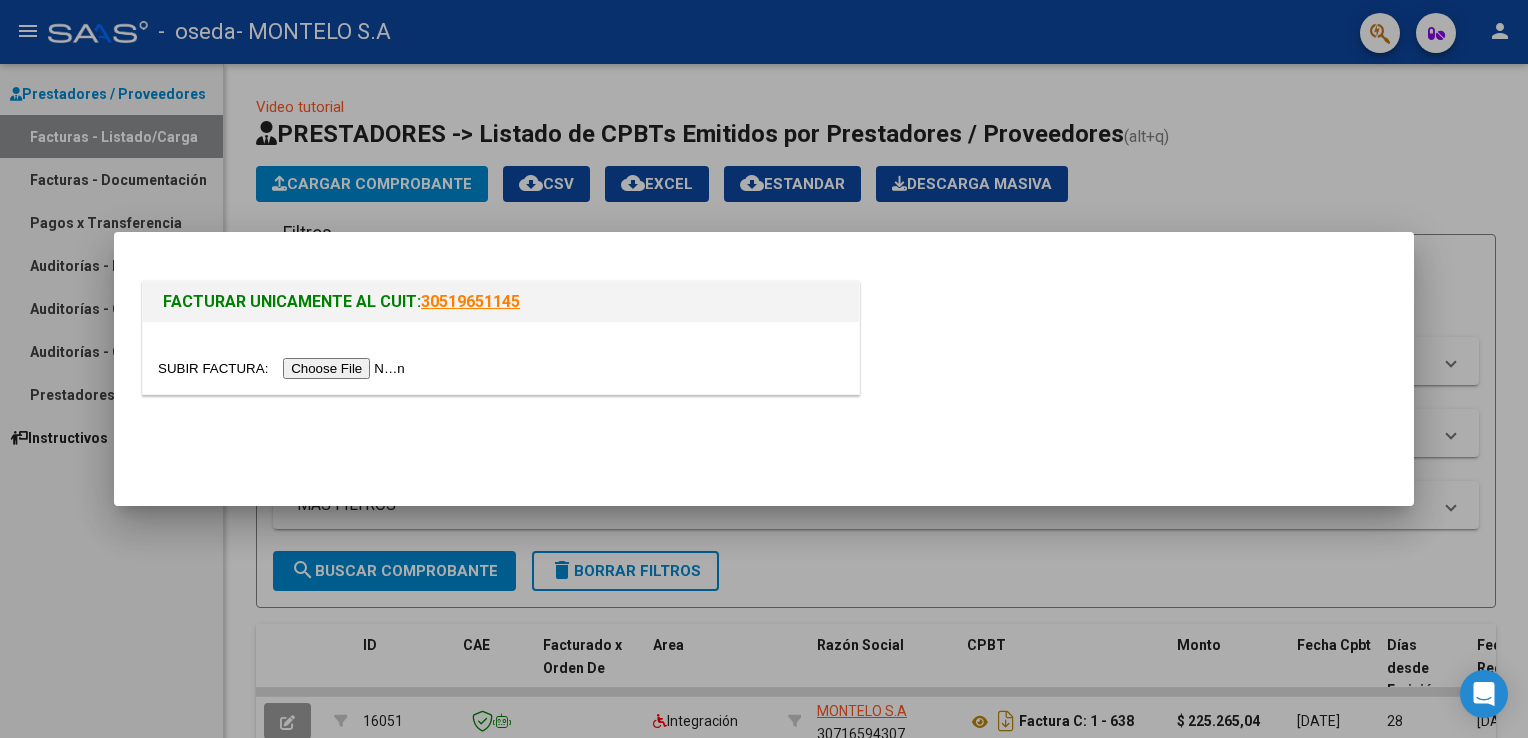 click at bounding box center [284, 368] 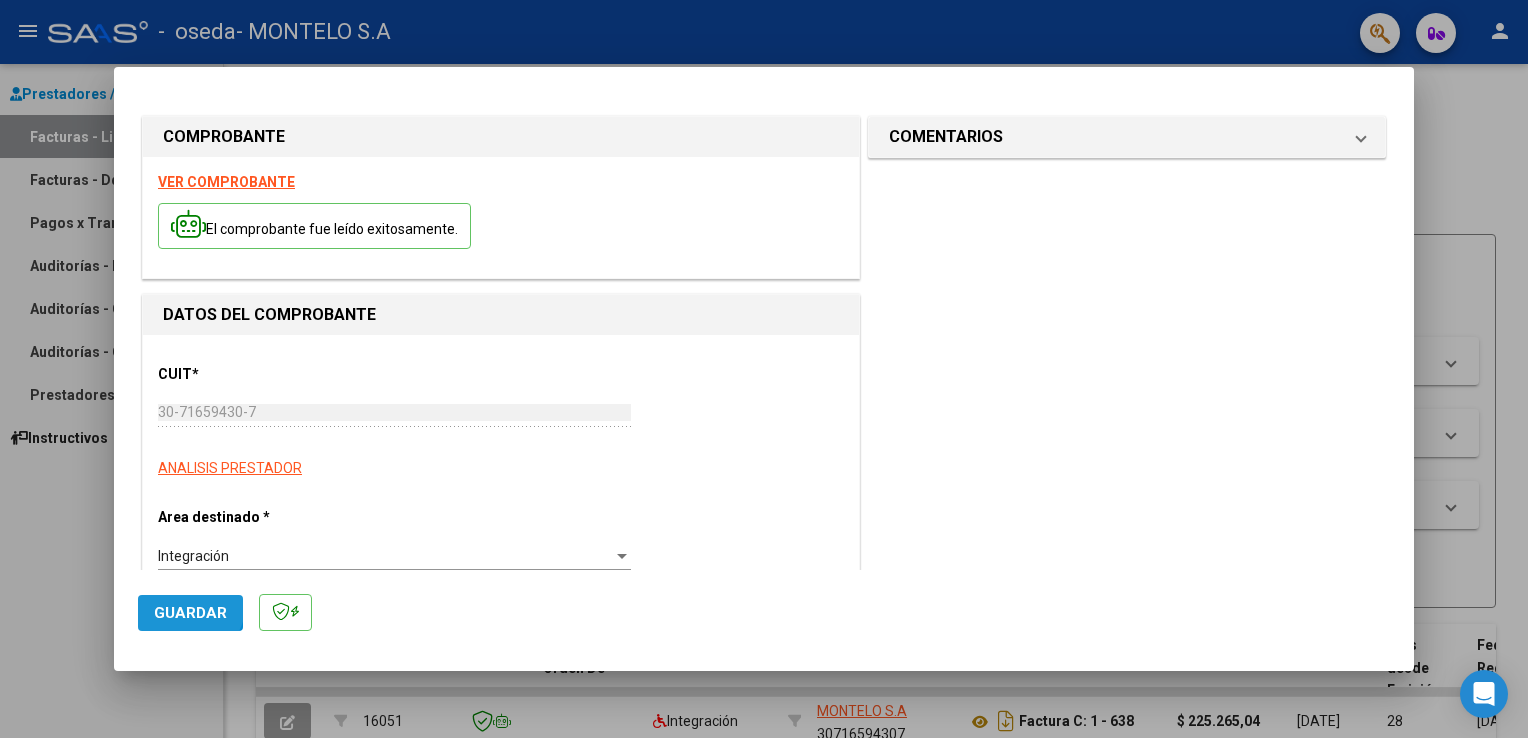 click on "Guardar" 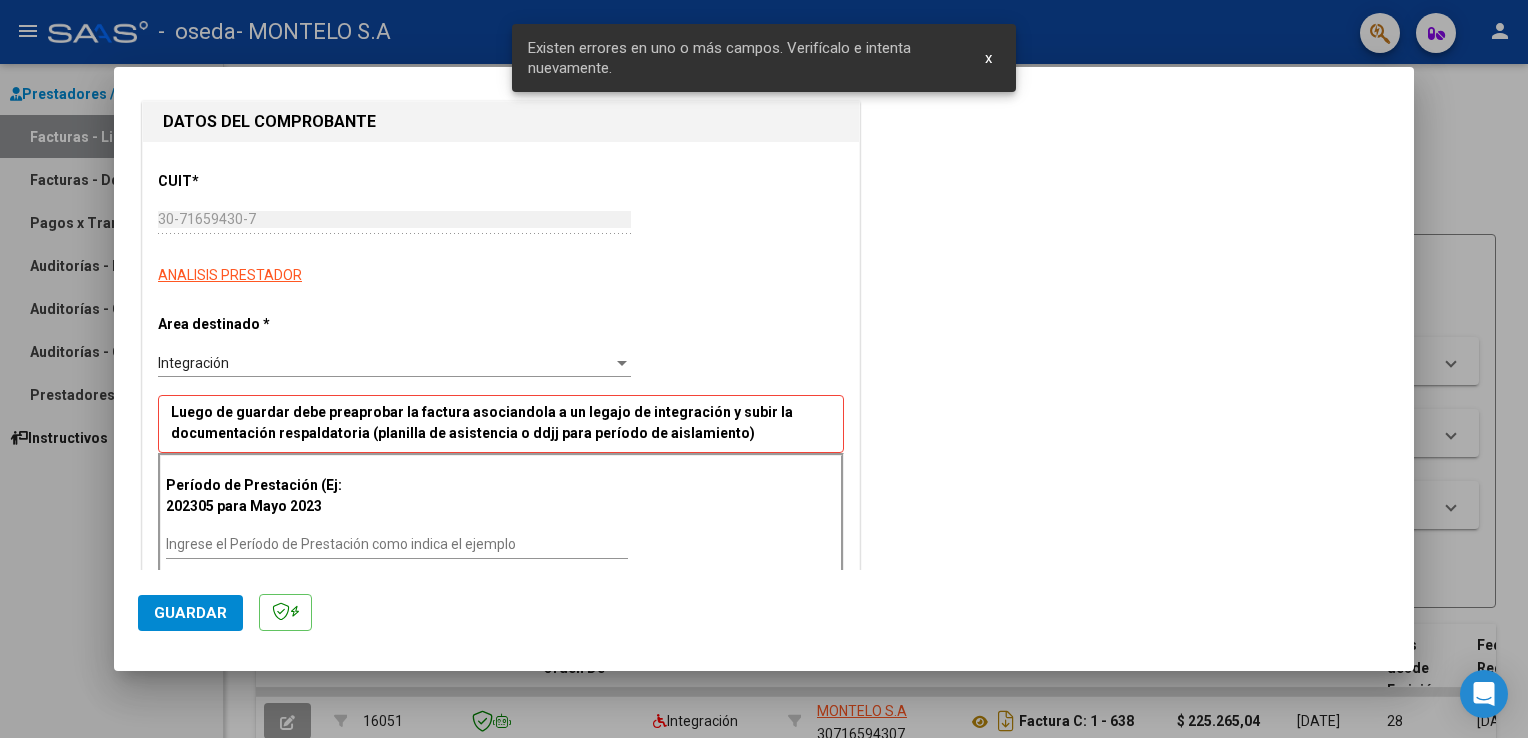 scroll, scrollTop: 385, scrollLeft: 0, axis: vertical 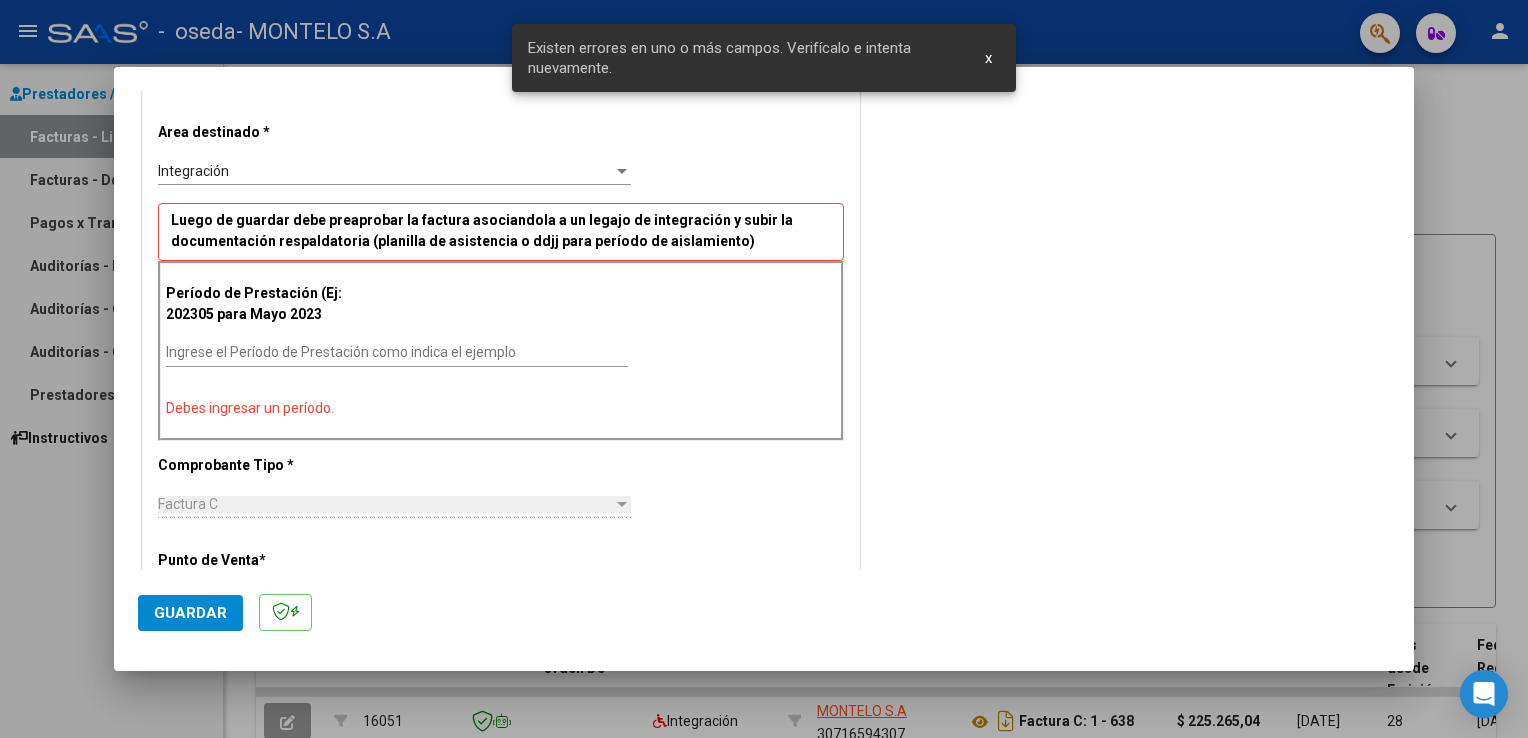 click on "Factura C" at bounding box center [385, 504] 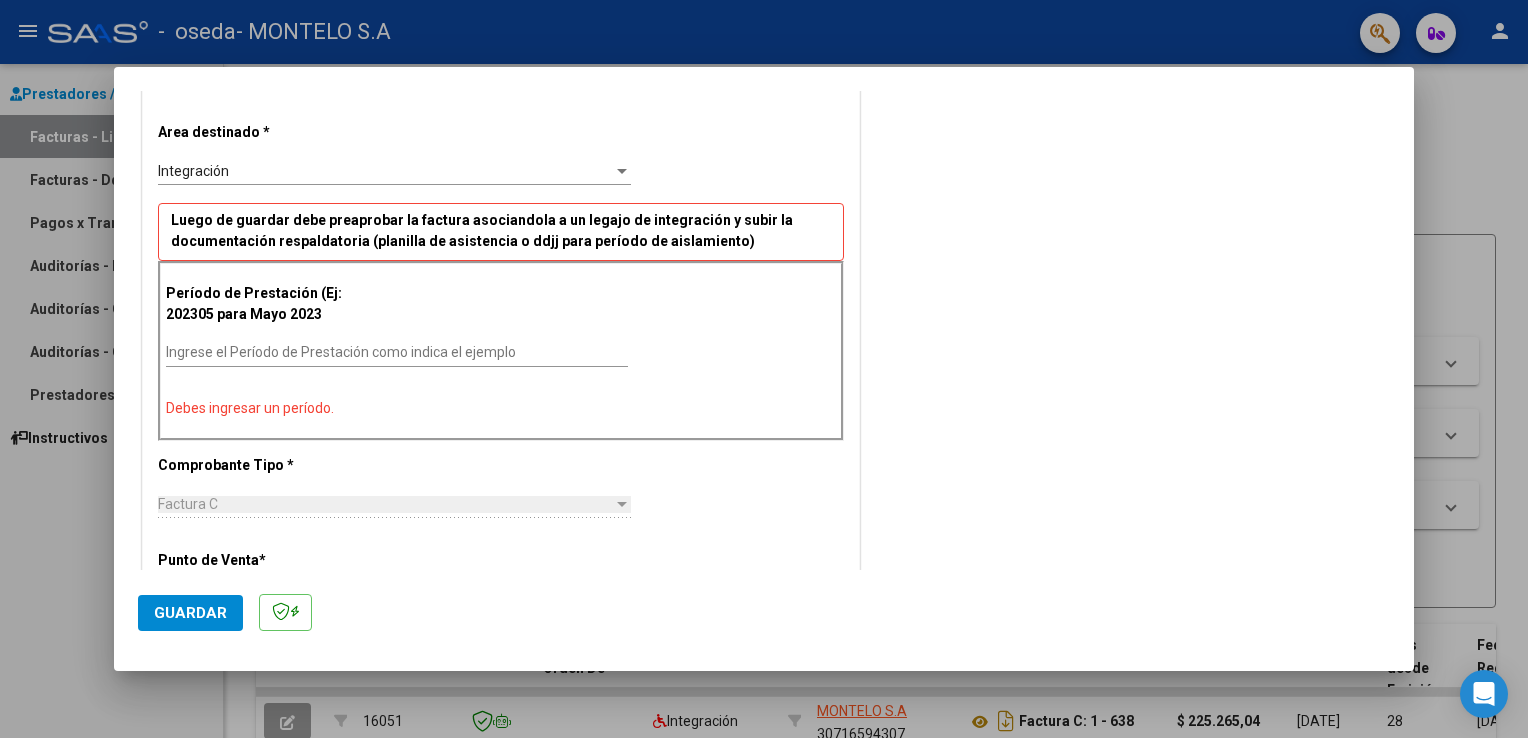 click on "Período de Prestación (Ej: 202305 para [DATE]    Ingrese el Período de Prestación como indica el ejemplo   Debes ingresar un período." at bounding box center [501, 351] 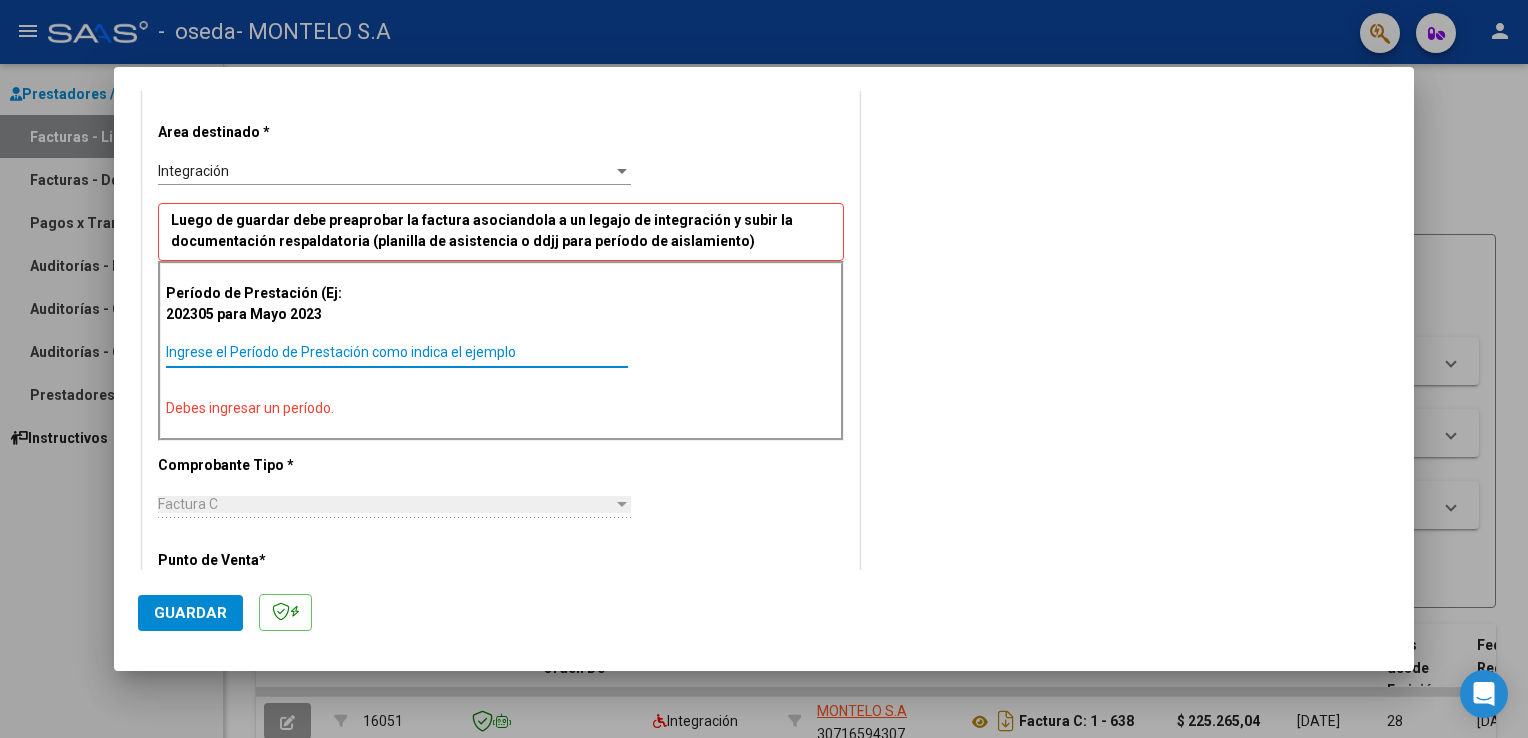 click on "Ingrese el Período de Prestación como indica el ejemplo" at bounding box center (397, 352) 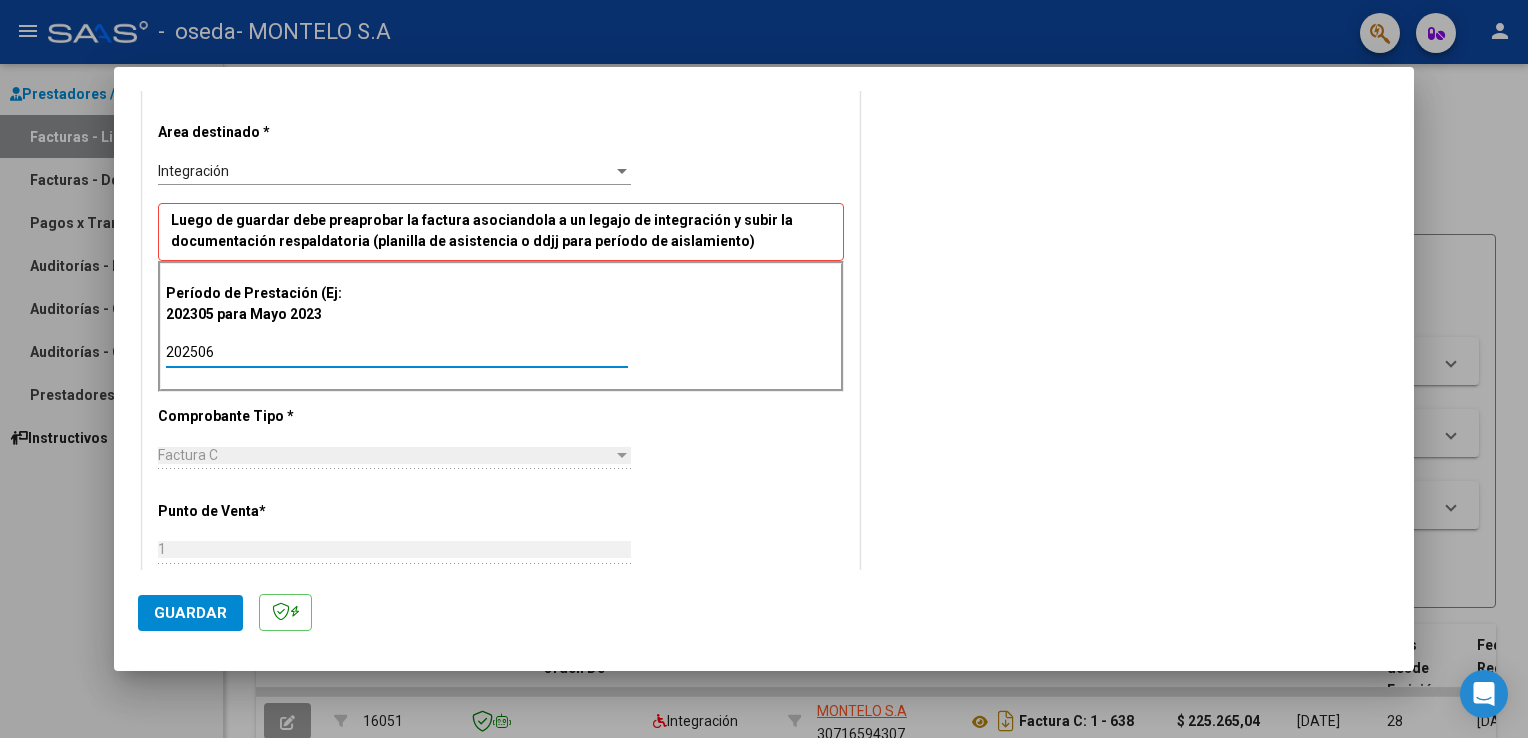 type on "202506" 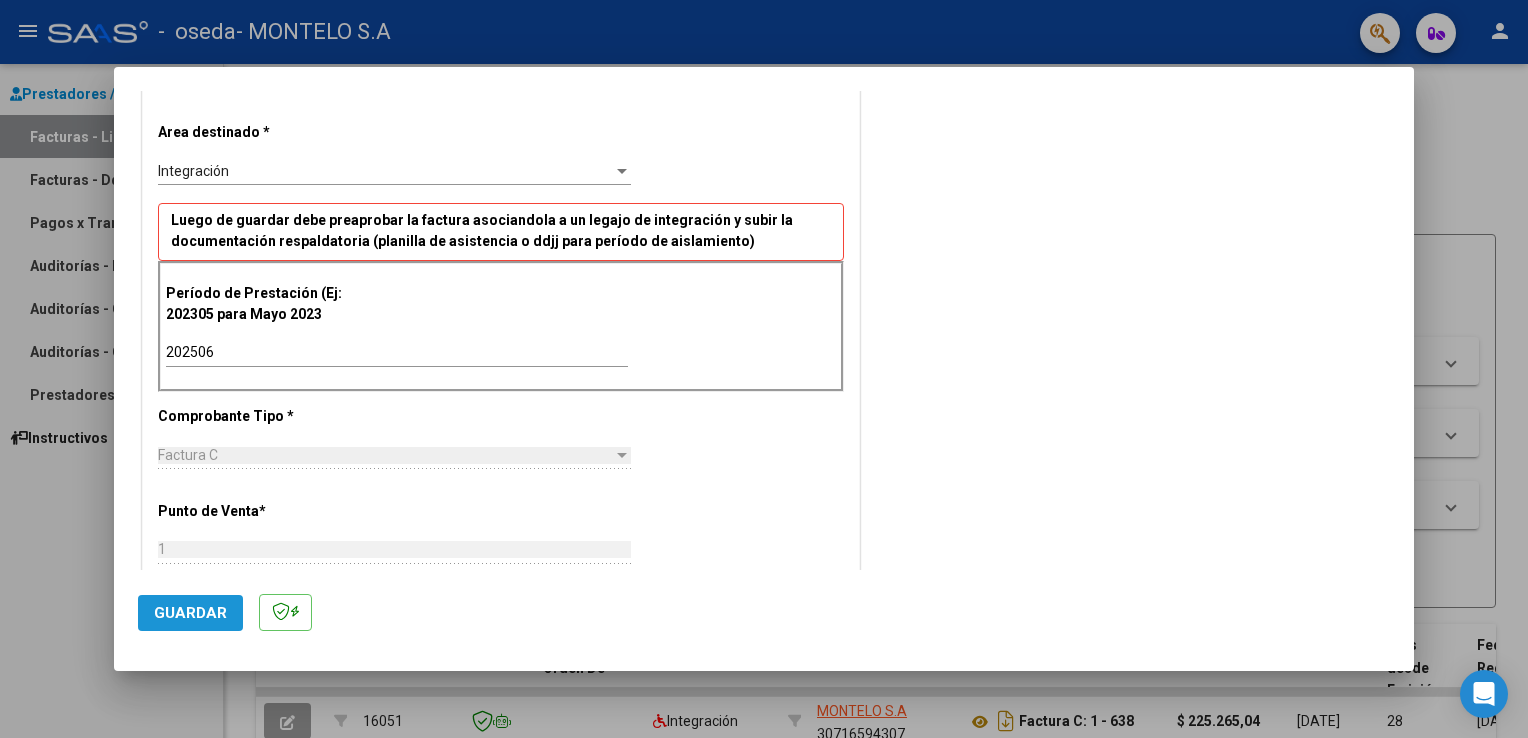 click on "Guardar" 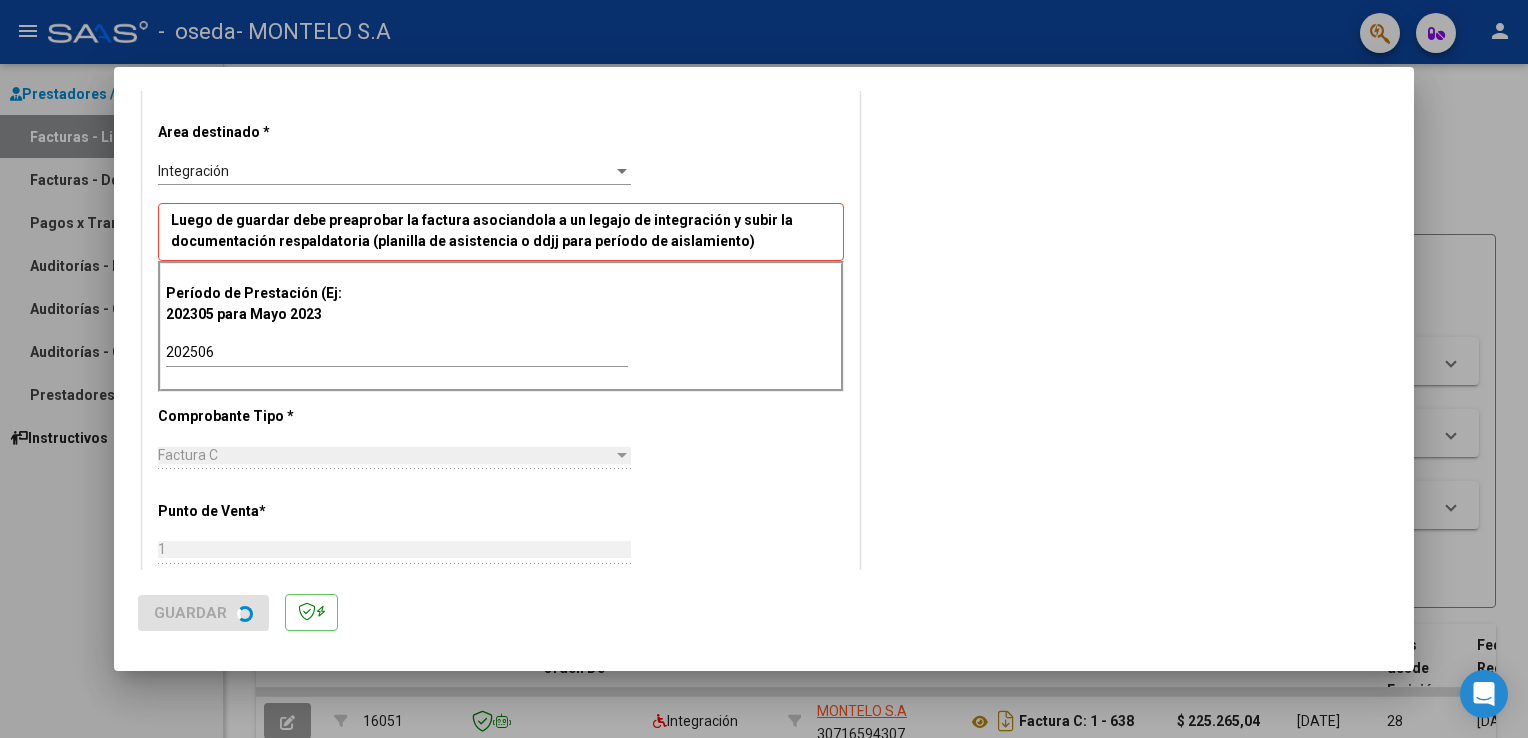 scroll, scrollTop: 0, scrollLeft: 0, axis: both 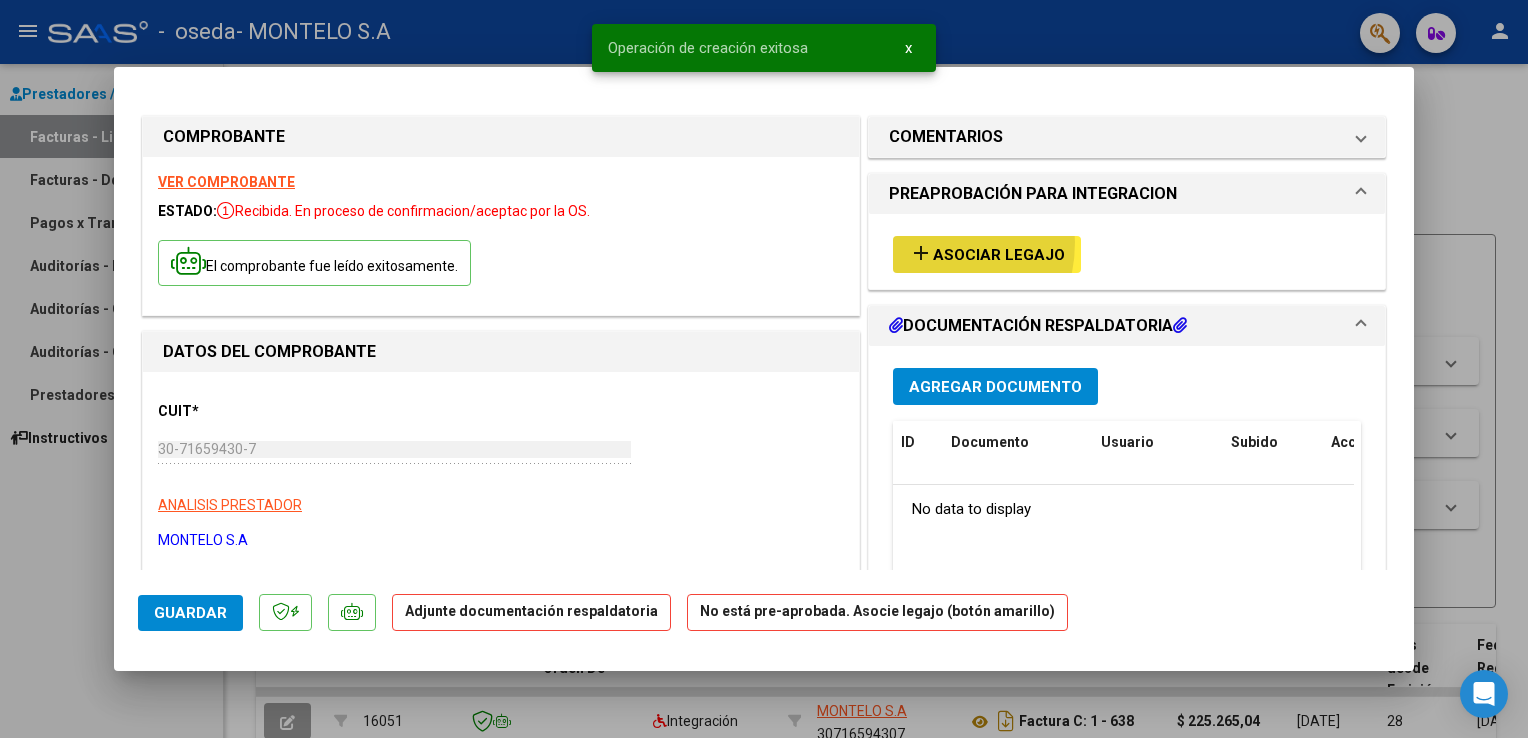 click on "add" at bounding box center [921, 253] 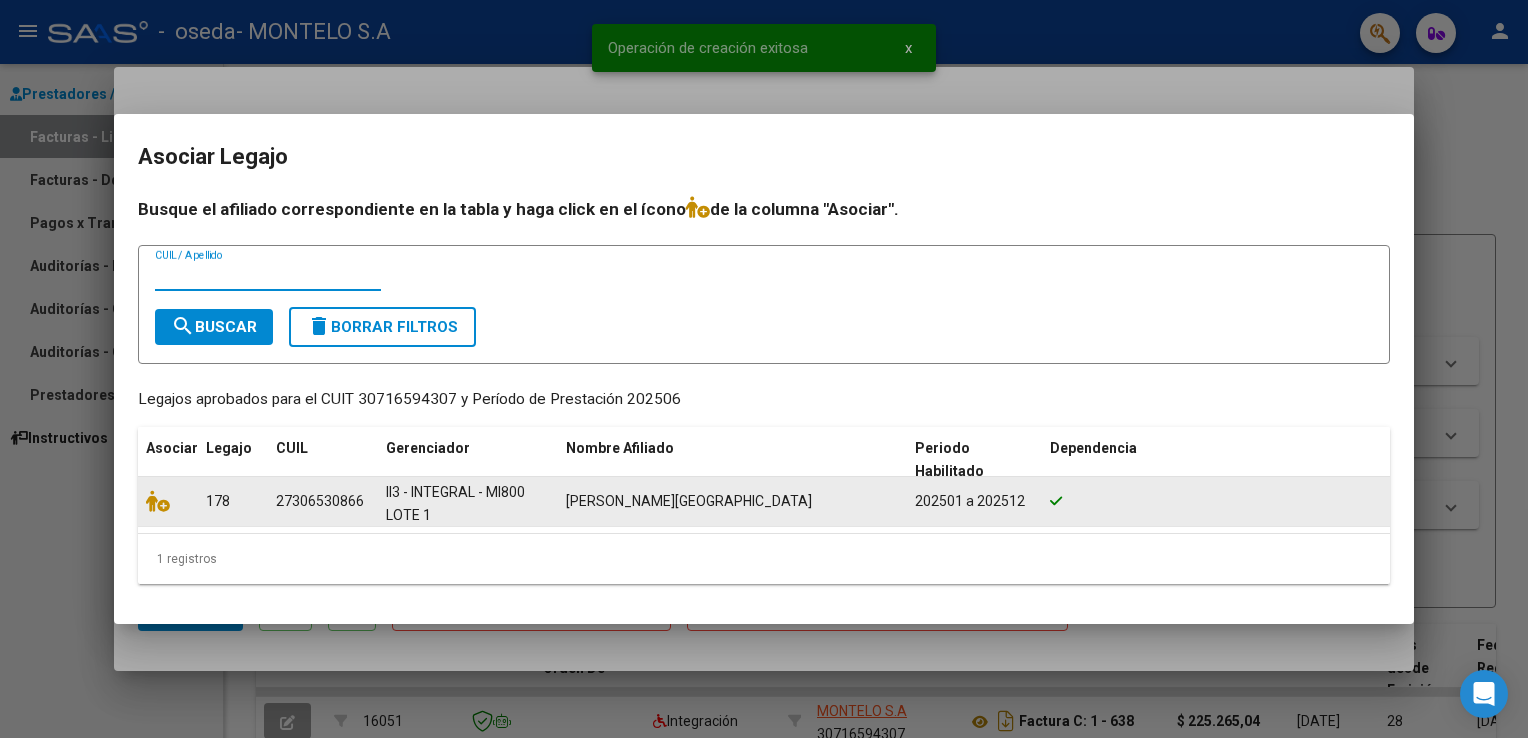 click 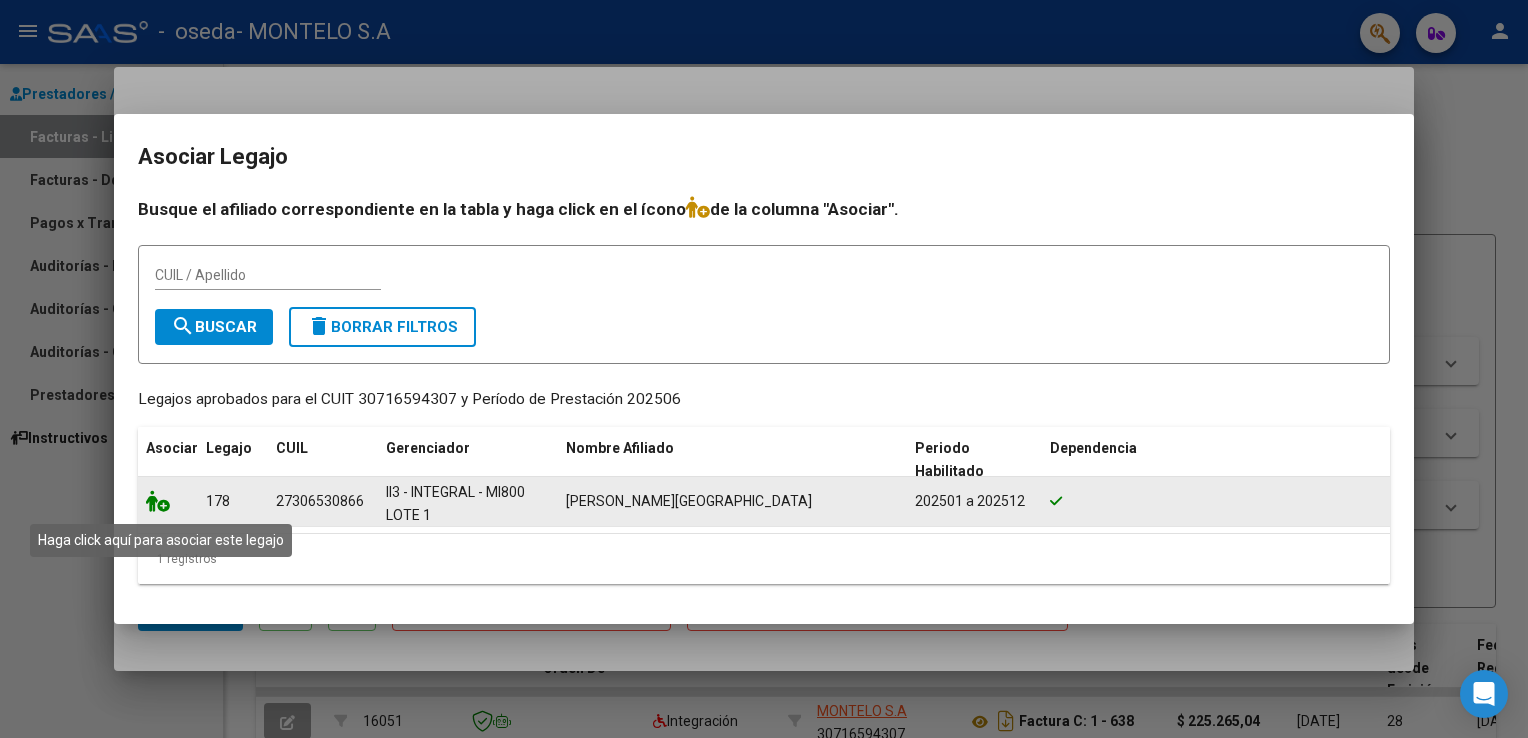 click 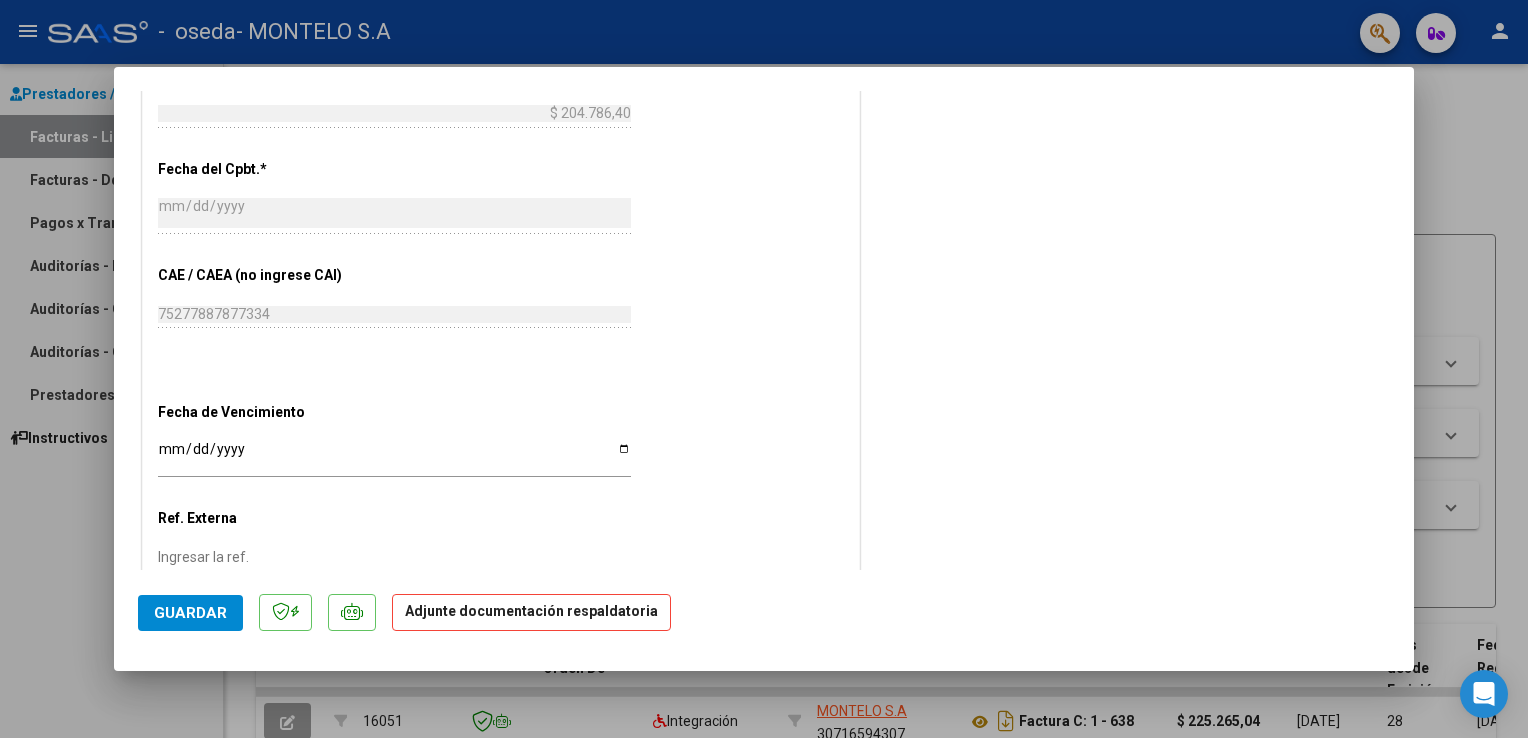 scroll, scrollTop: 1202, scrollLeft: 0, axis: vertical 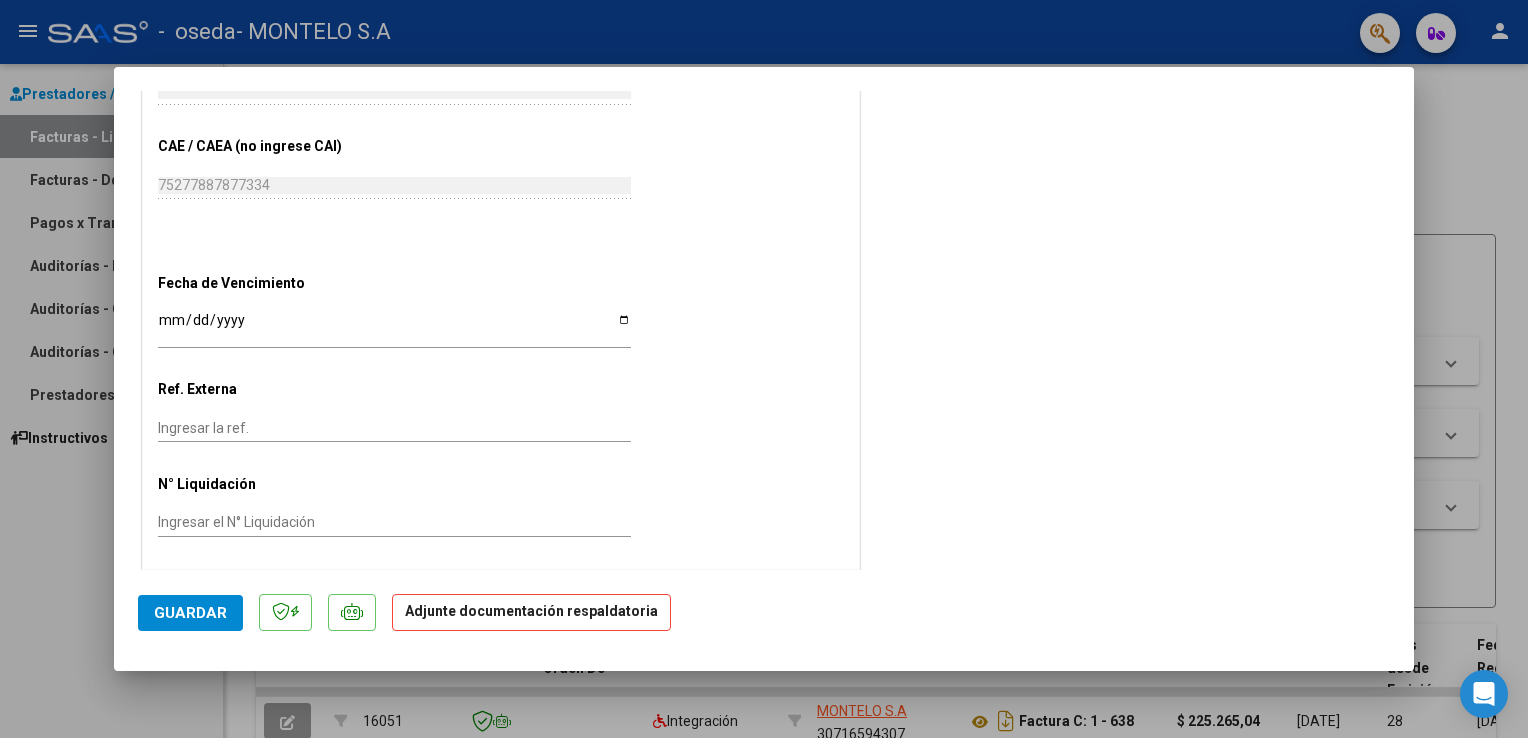 click on "Guardar Adjunte documentación respaldatoria" 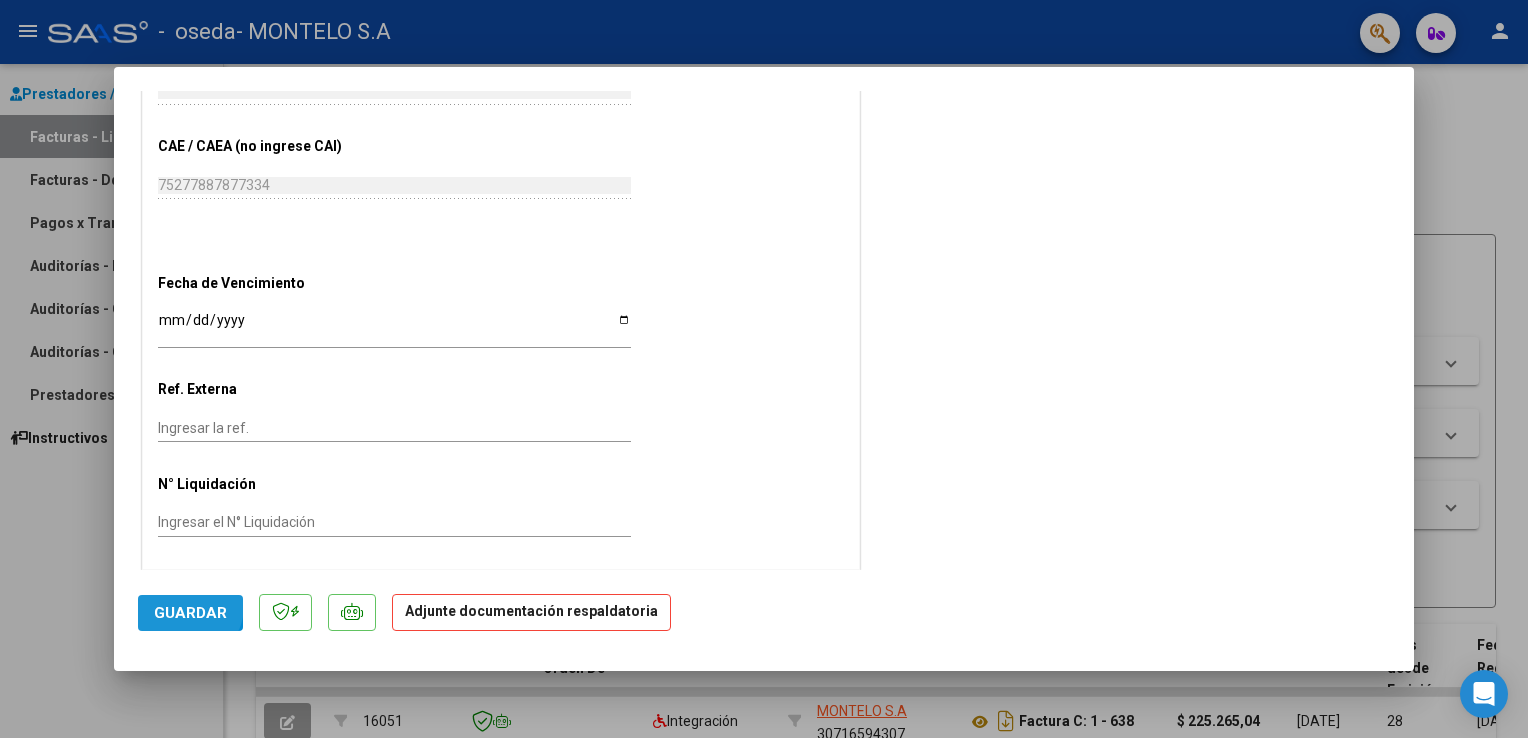 click on "Guardar" 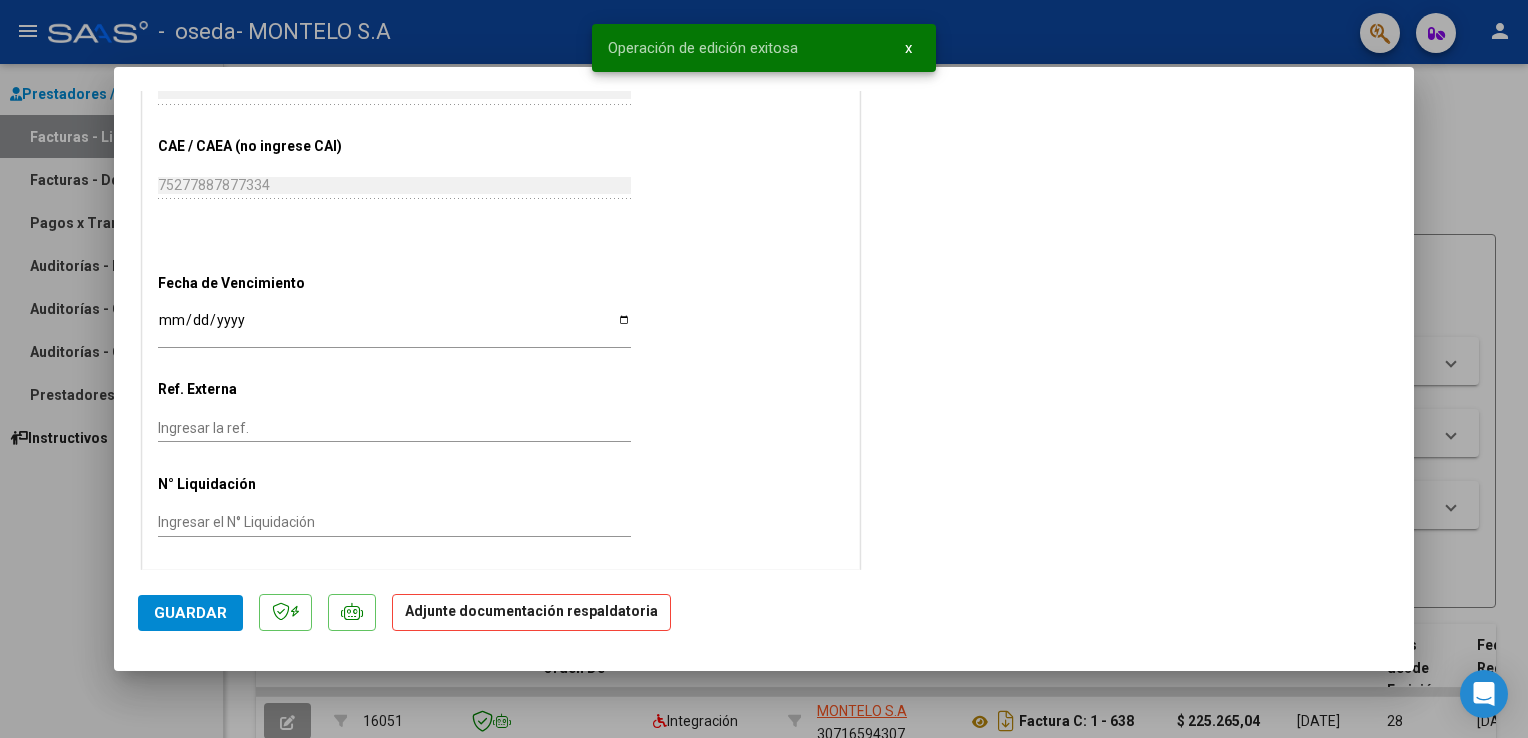 click at bounding box center [764, 369] 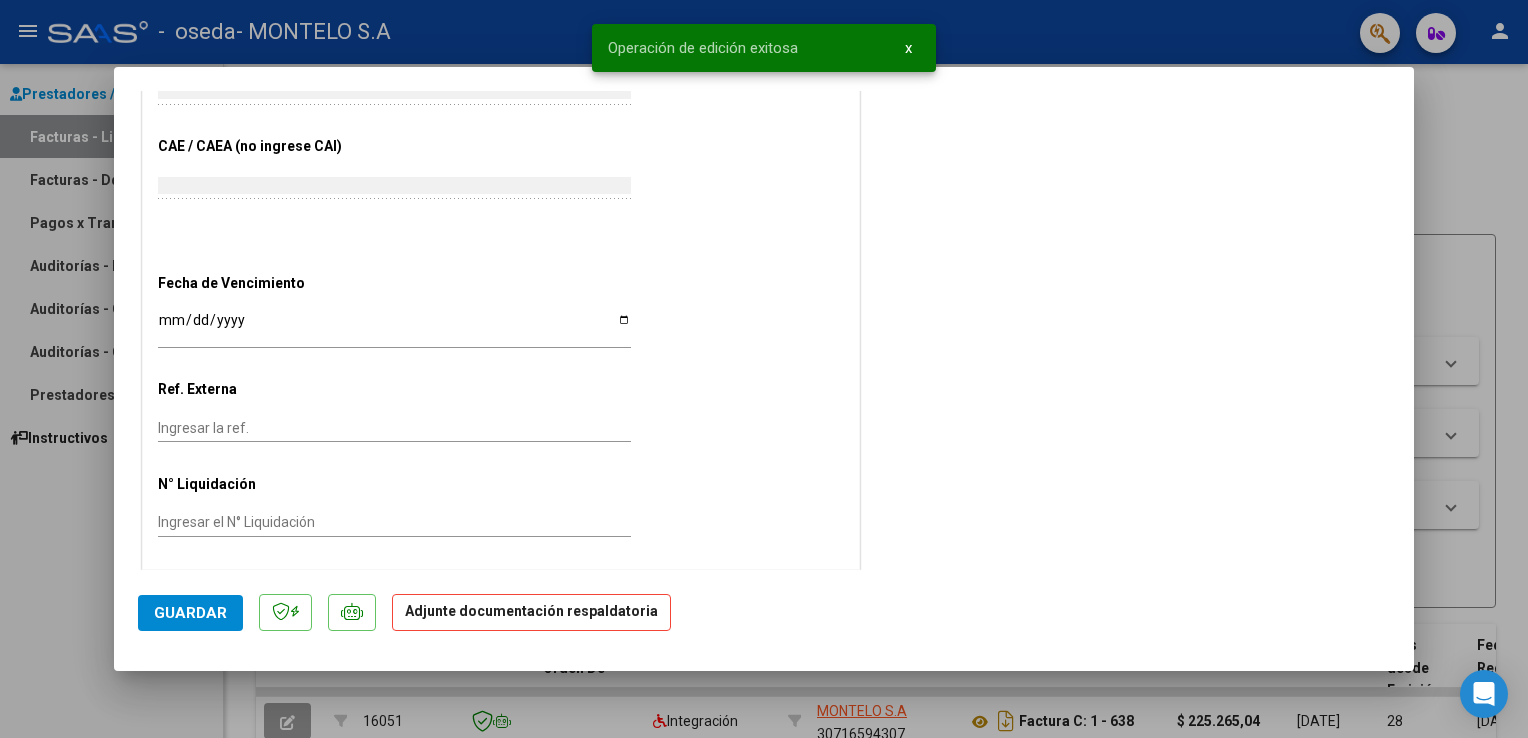 scroll, scrollTop: 0, scrollLeft: 0, axis: both 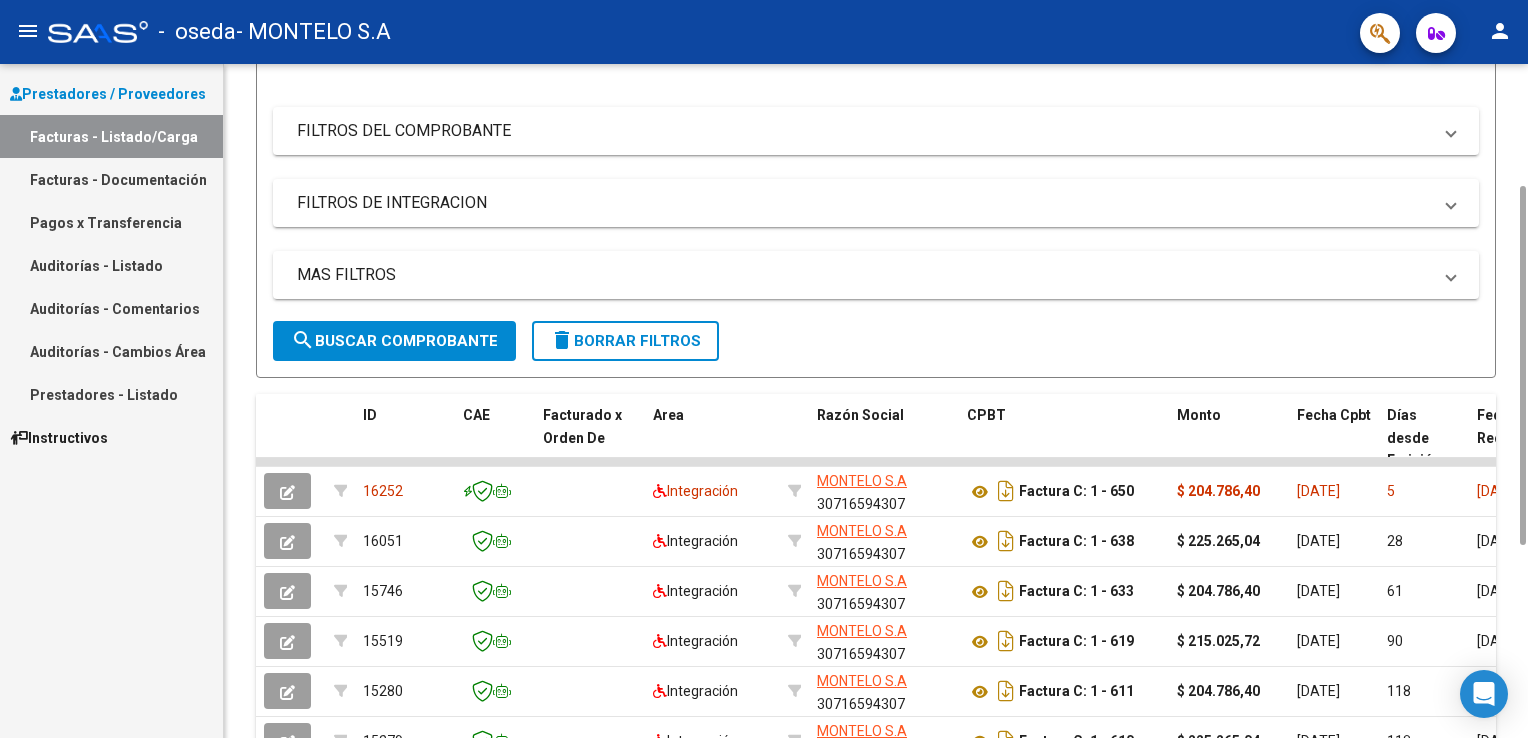 drag, startPoint x: 1522, startPoint y: 253, endPoint x: 1531, endPoint y: 380, distance: 127.3185 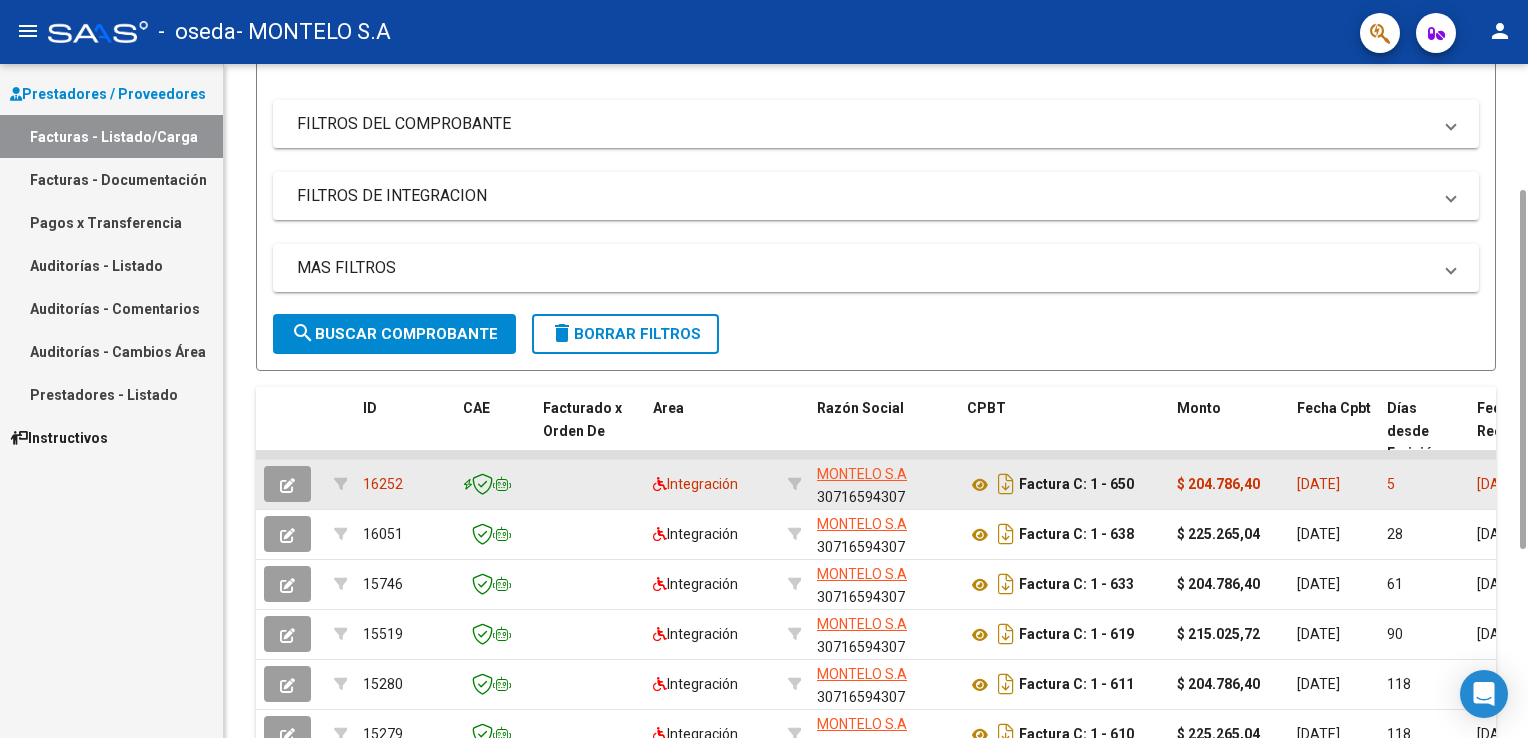 click on "Factura C: 1 - 650" 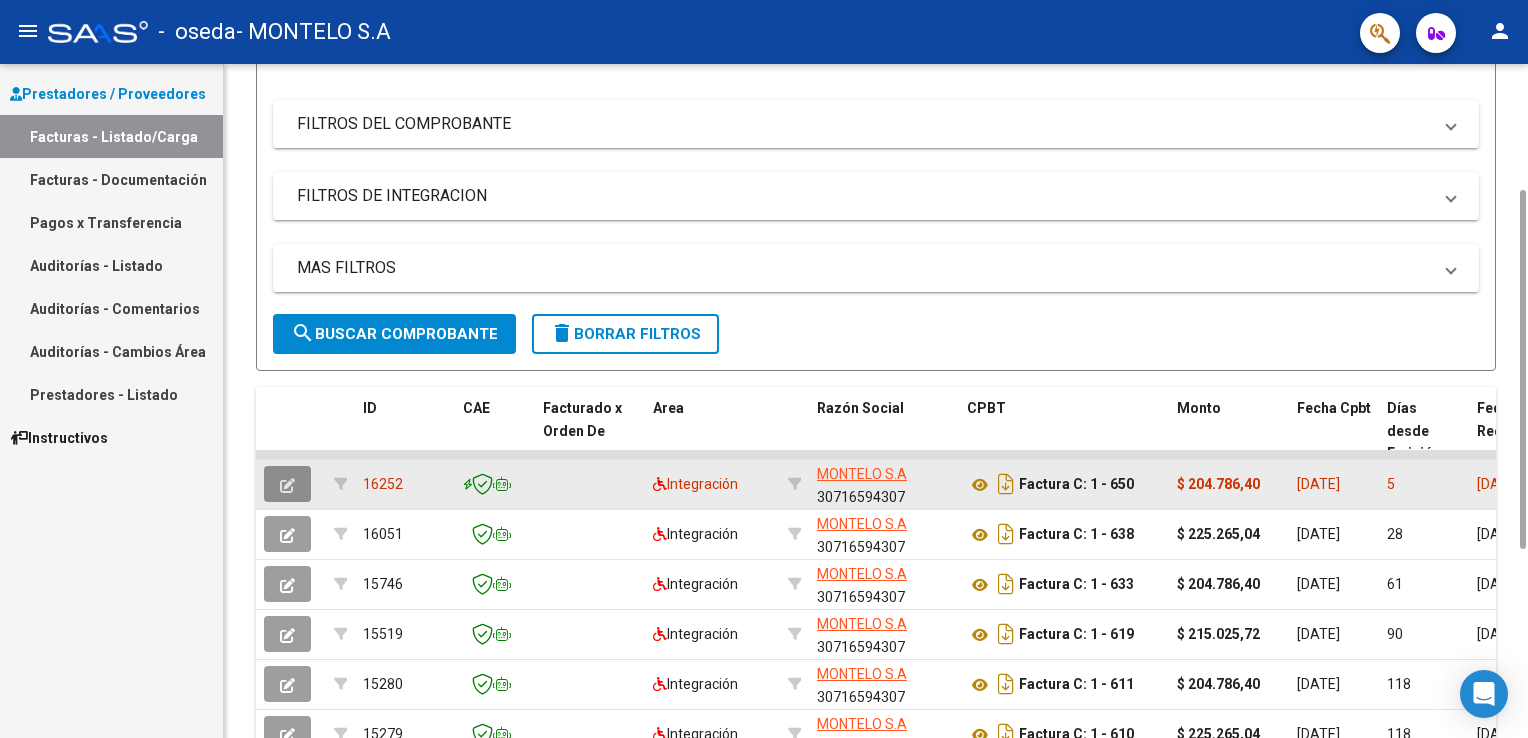 click 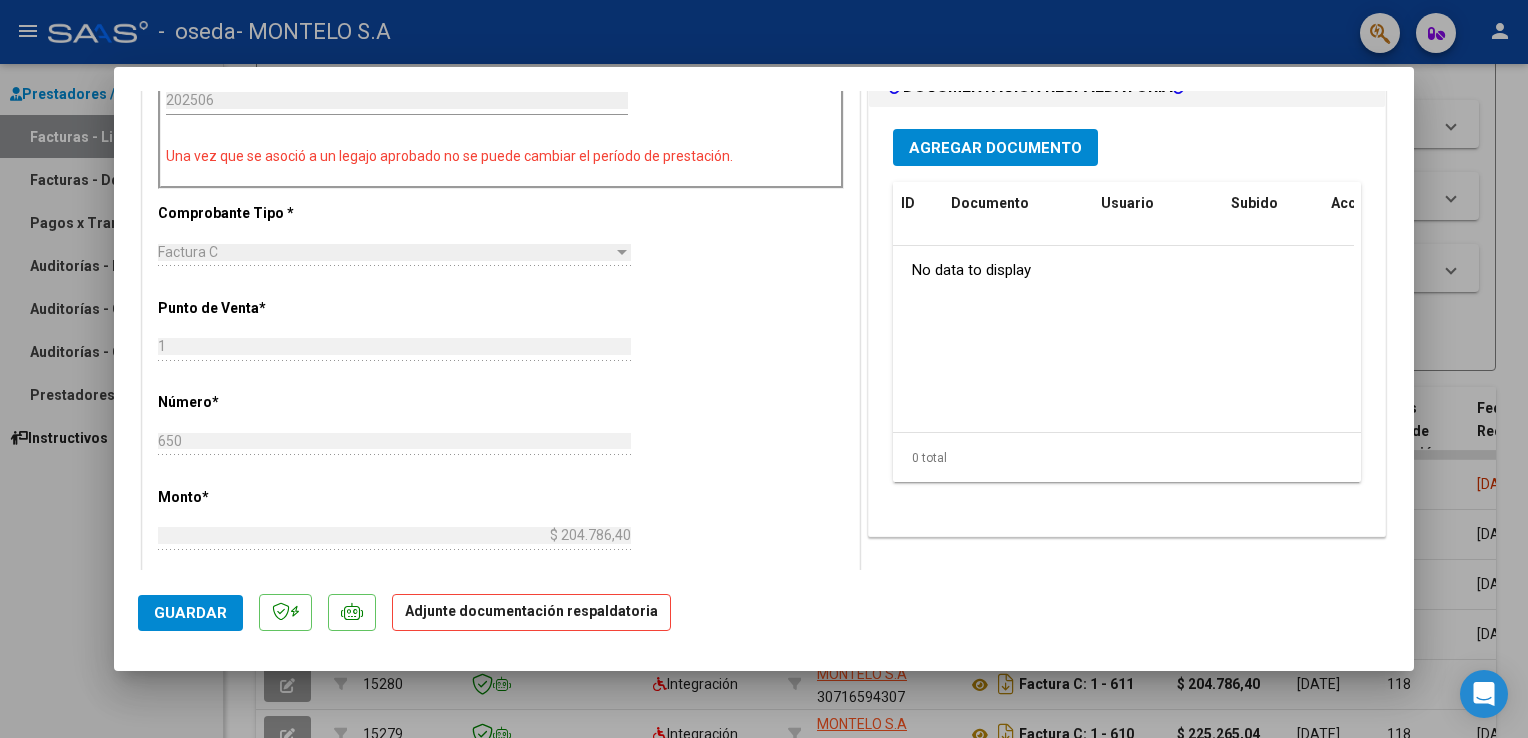 scroll, scrollTop: 584, scrollLeft: 0, axis: vertical 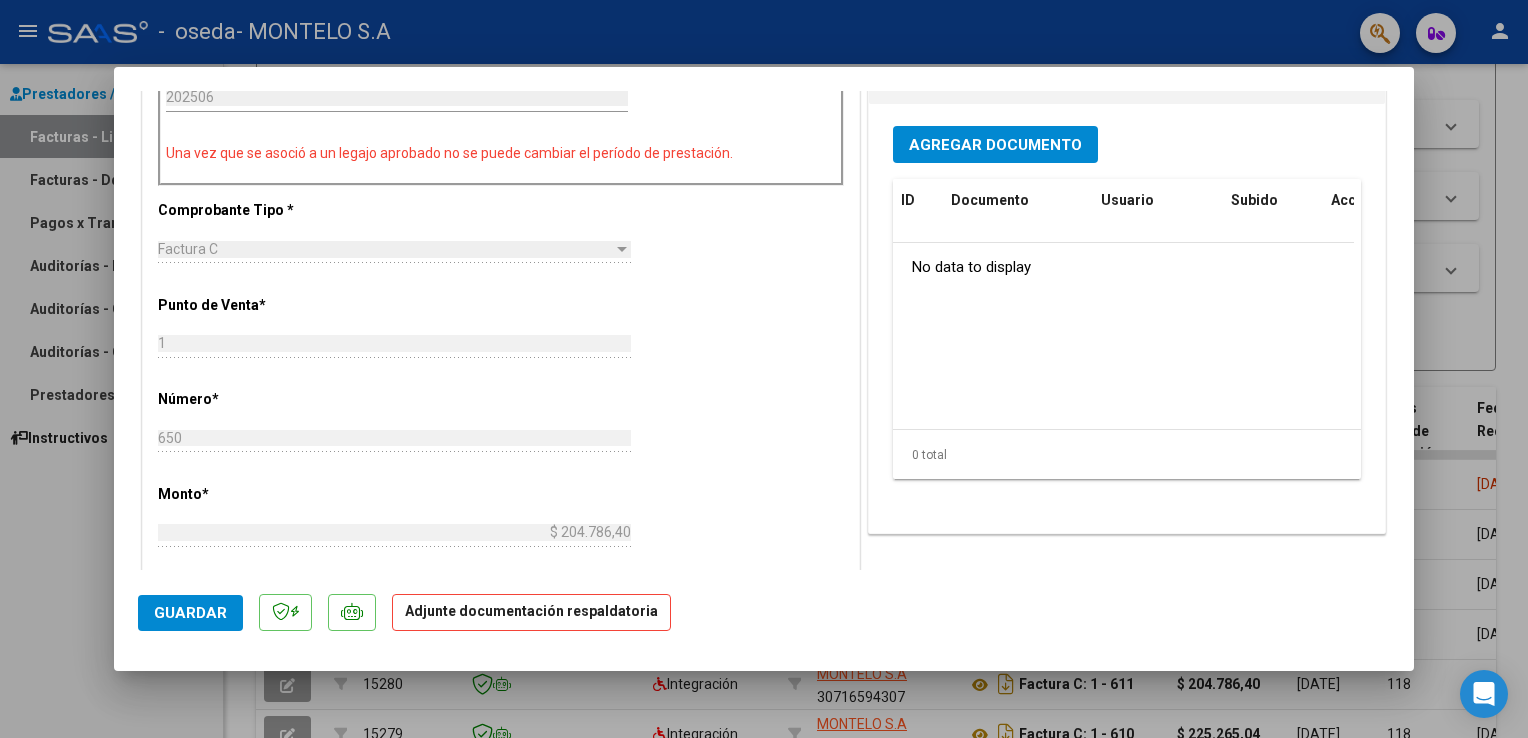 click on "Agregar Documento" at bounding box center [995, 144] 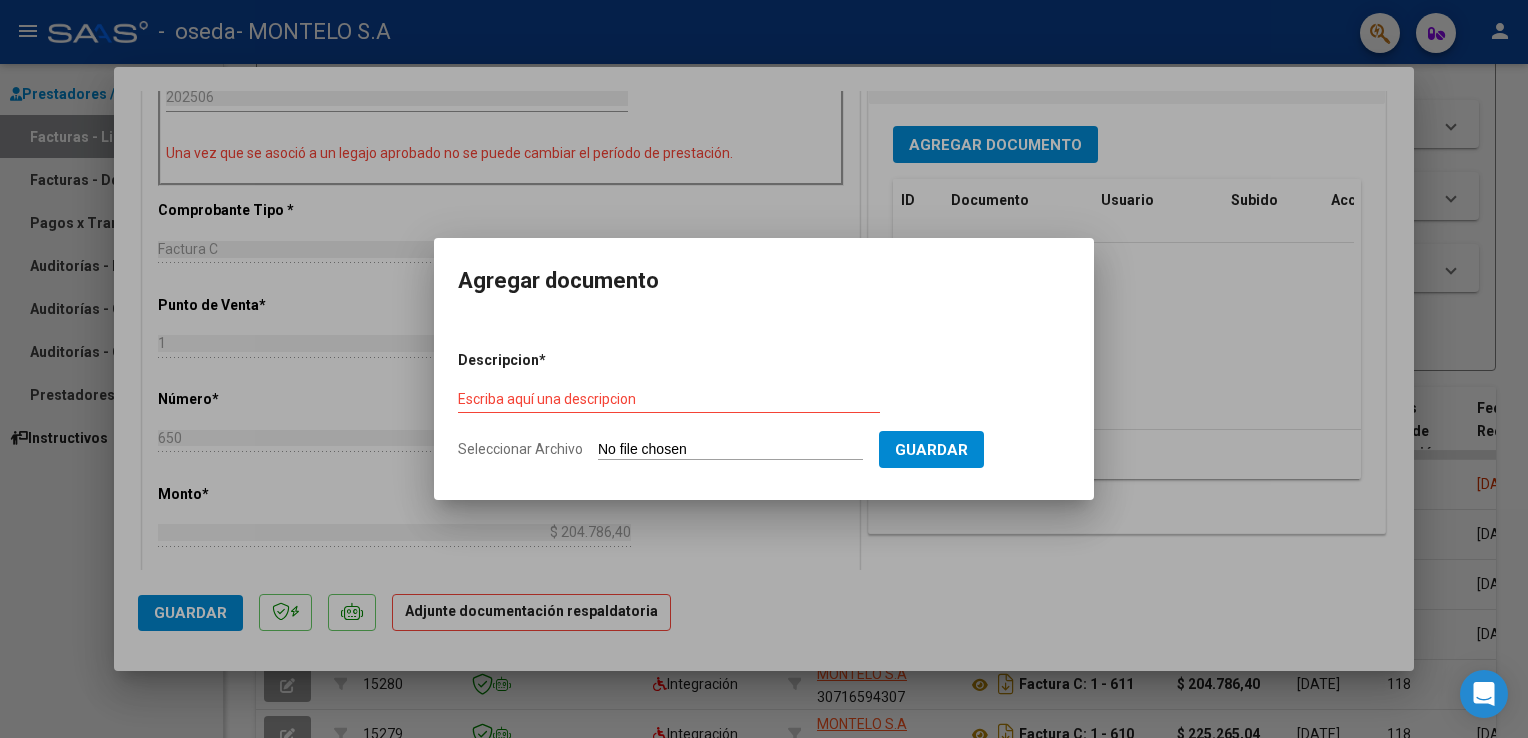 click on "Descripcion  *   Escriba aquí una descripcion  Seleccionar Archivo Guardar" at bounding box center [764, 405] 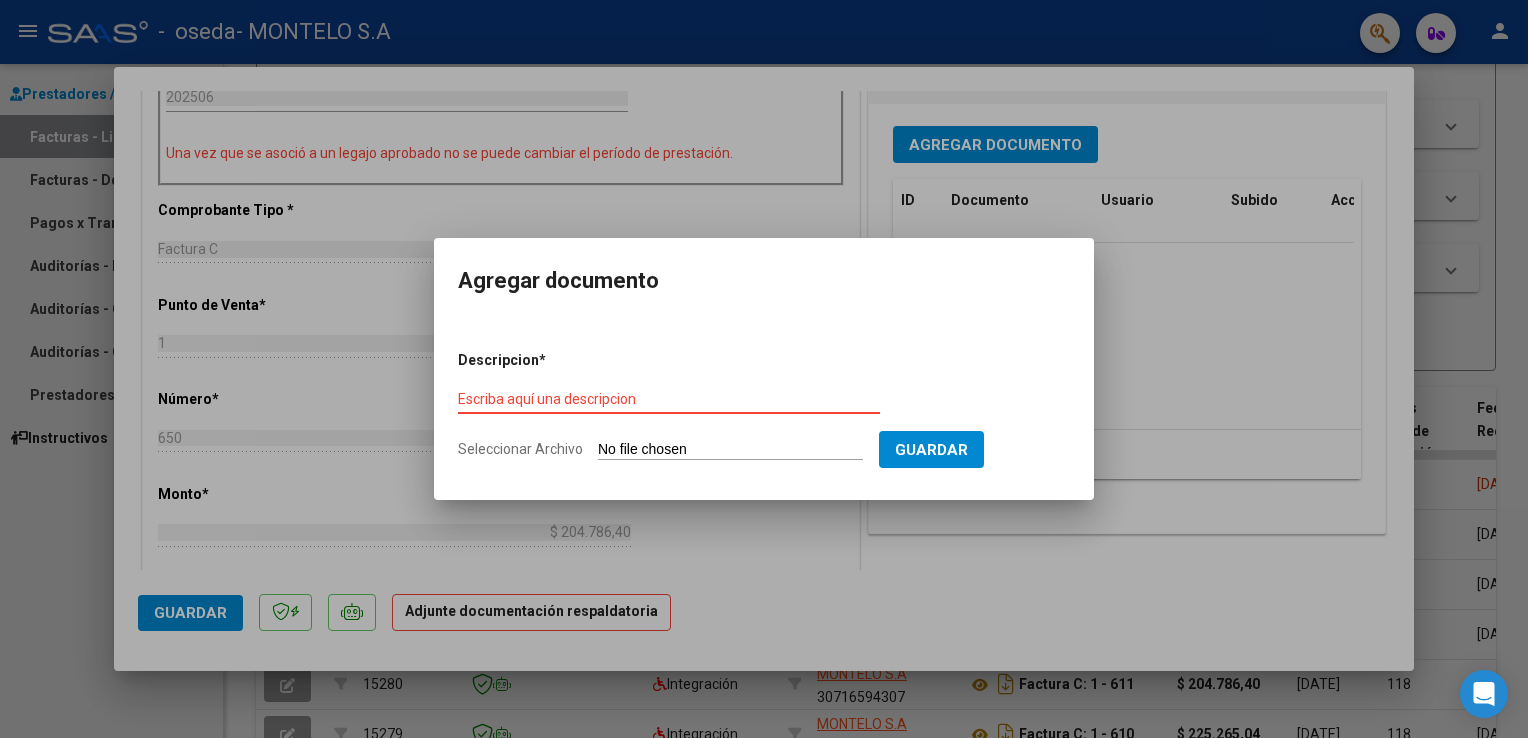 click on "Escriba aquí una descripcion" at bounding box center [669, 399] 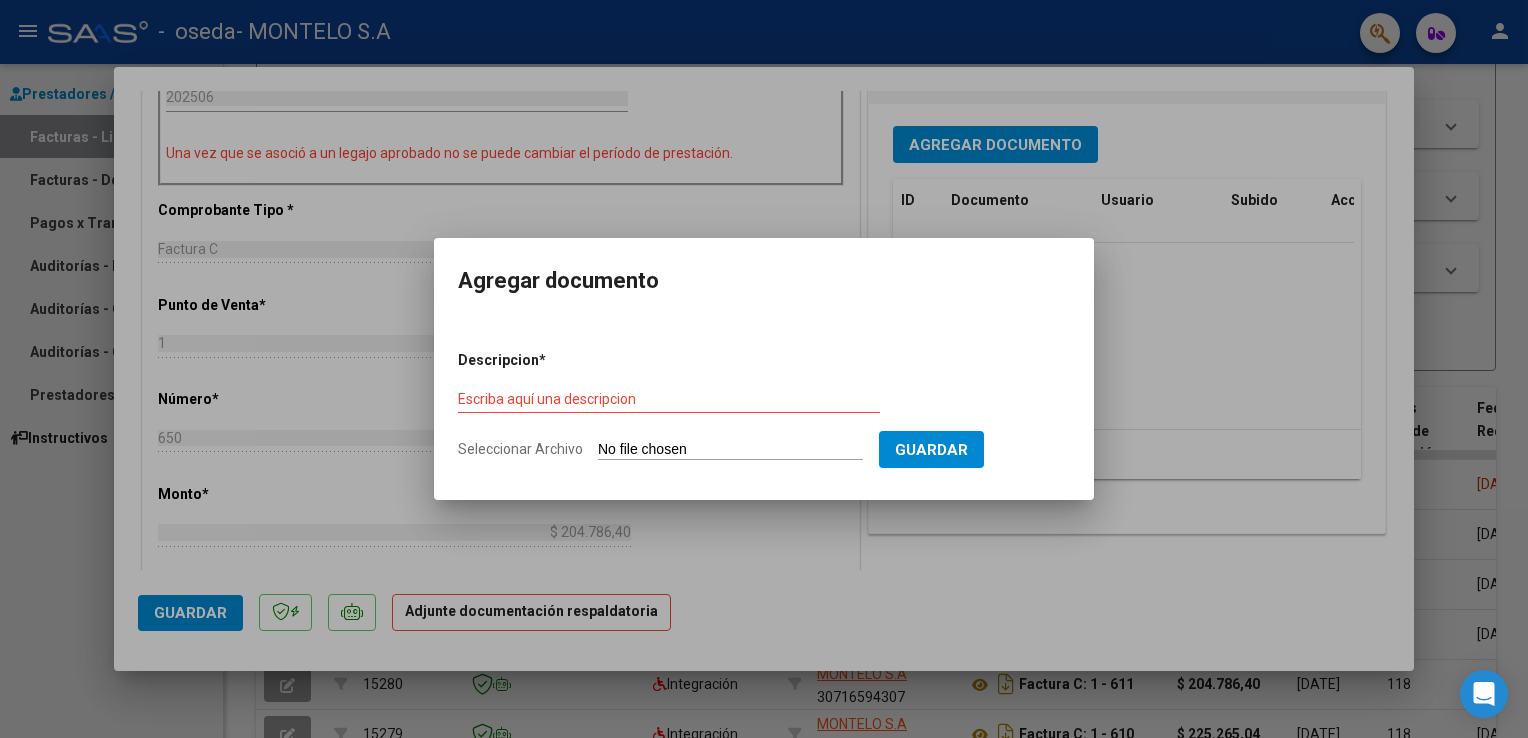 click on "Escriba aquí una descripcion" at bounding box center (669, 407) 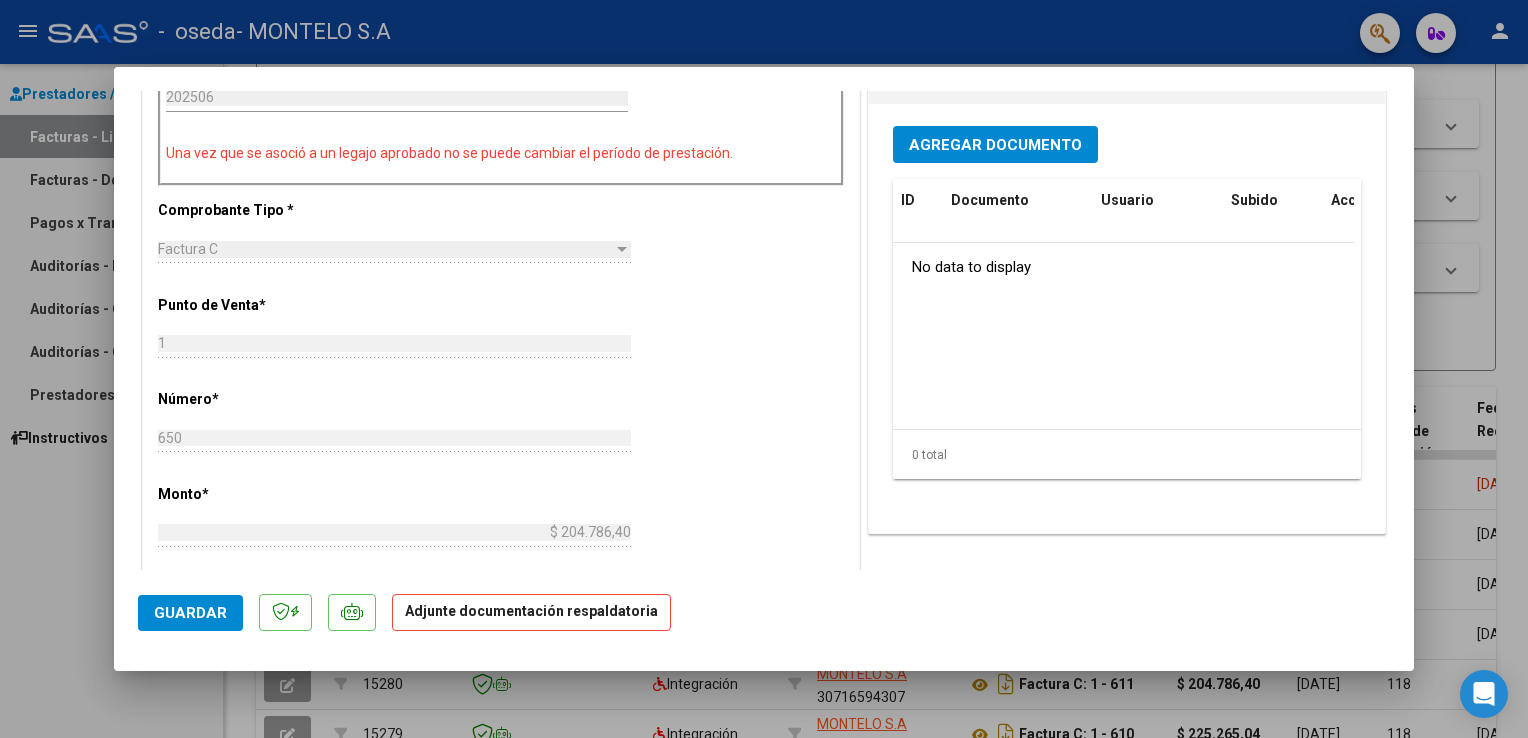 click at bounding box center (764, 369) 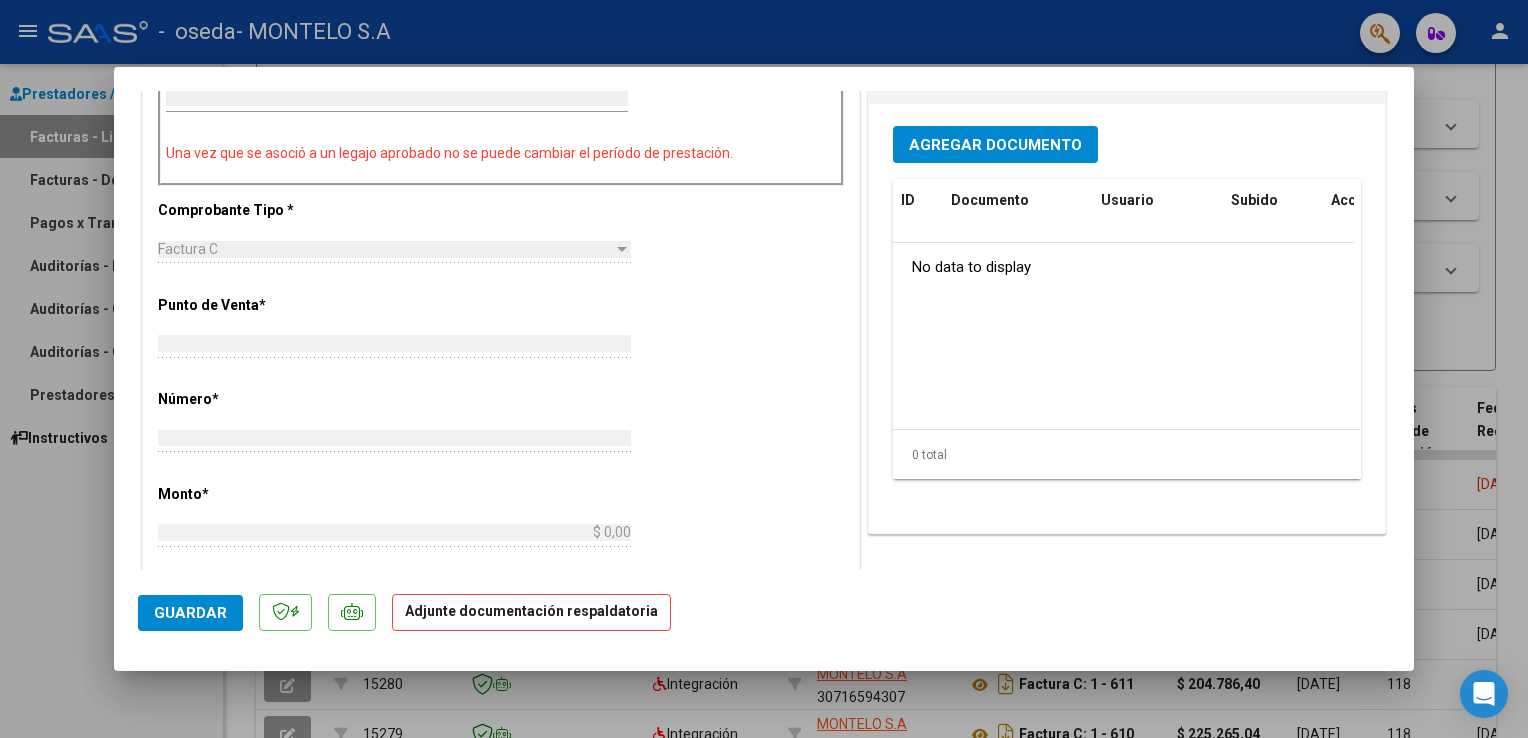 scroll, scrollTop: 578, scrollLeft: 0, axis: vertical 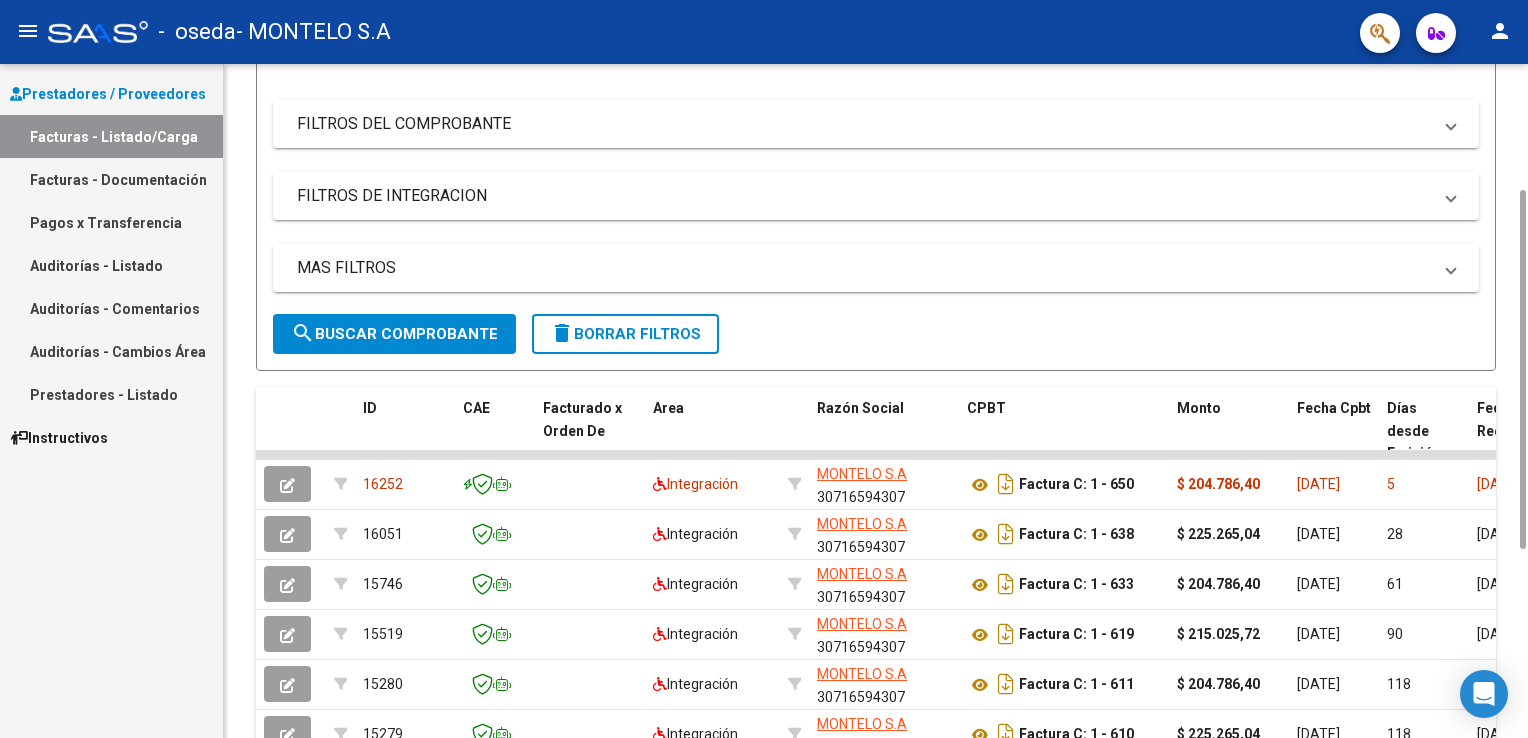 click on "MAS FILTROS  Todos  Con Doc. Respaldatoria Todos  Con Trazabilidad Todos  Asociado a Expediente Sur Auditoría Auditoría Auditoría Id Start date – Auditoría Confirmada Desde / Hasta Start date – Fec. Rec. Desde / Hasta Start date – Fec. Creado Desde / Hasta Start date – Fec. Vencimiento  Desde / Hasta Op Estado Estado Start date – Fec. Confirmado Desde / Hasta Todos  Procesado Por Tesorería Todos  Archivado" 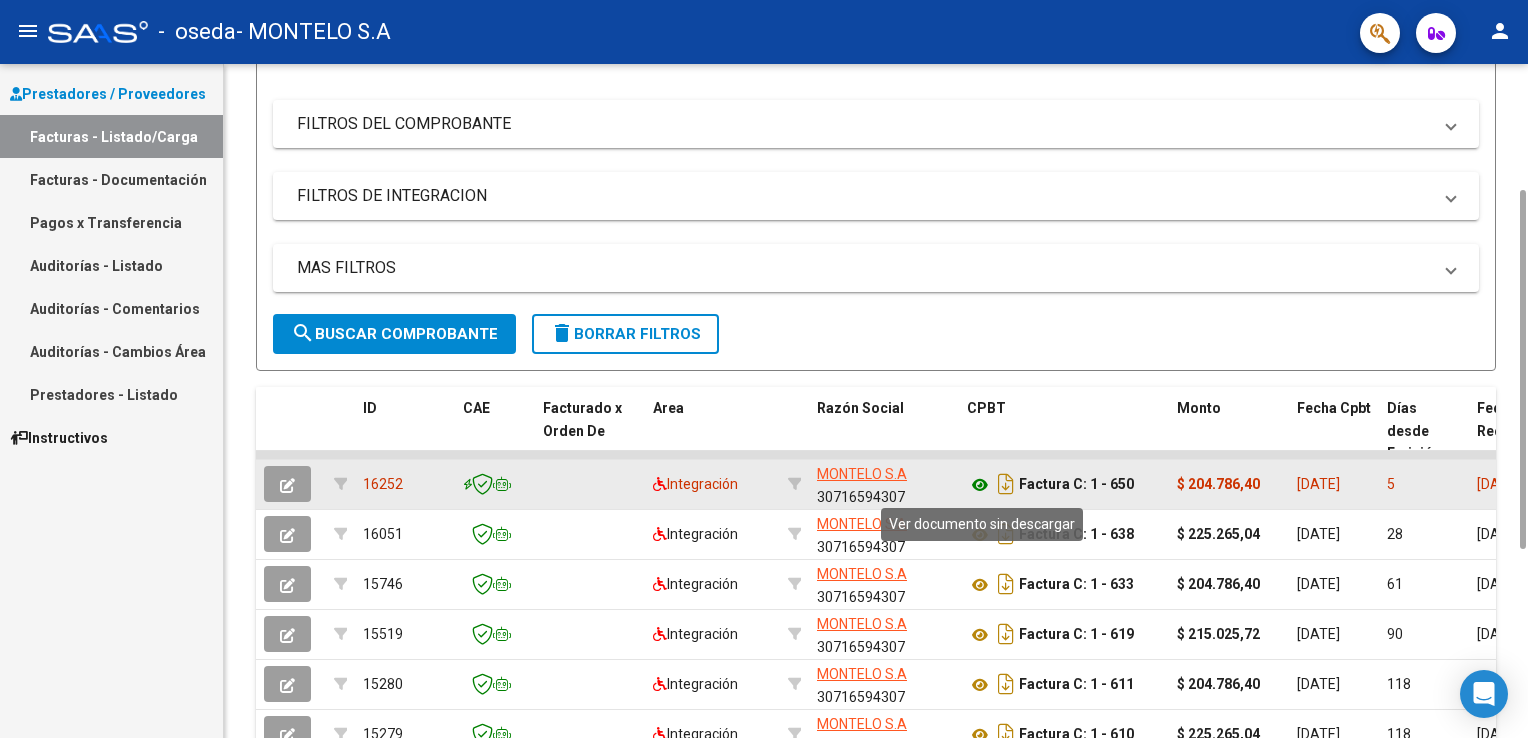click 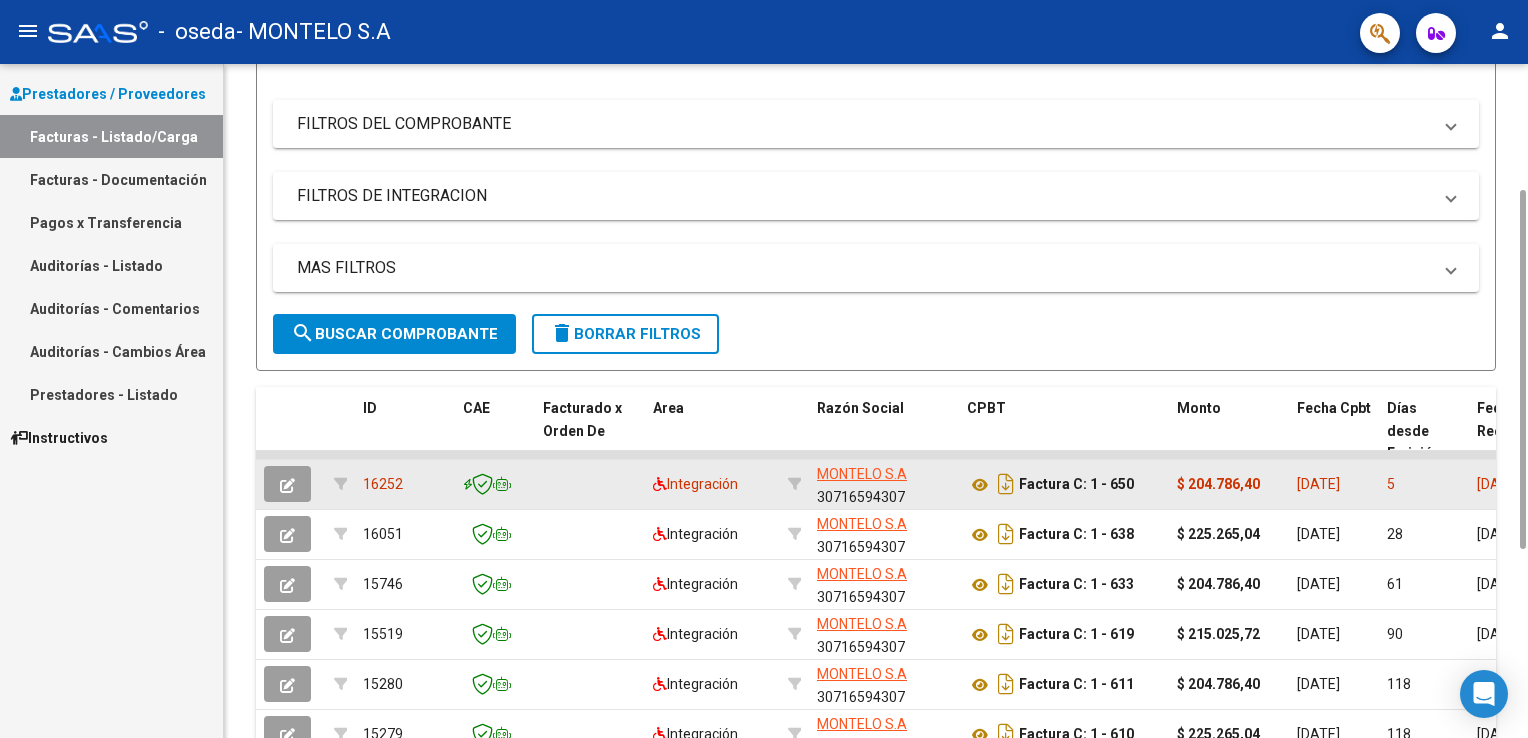 click 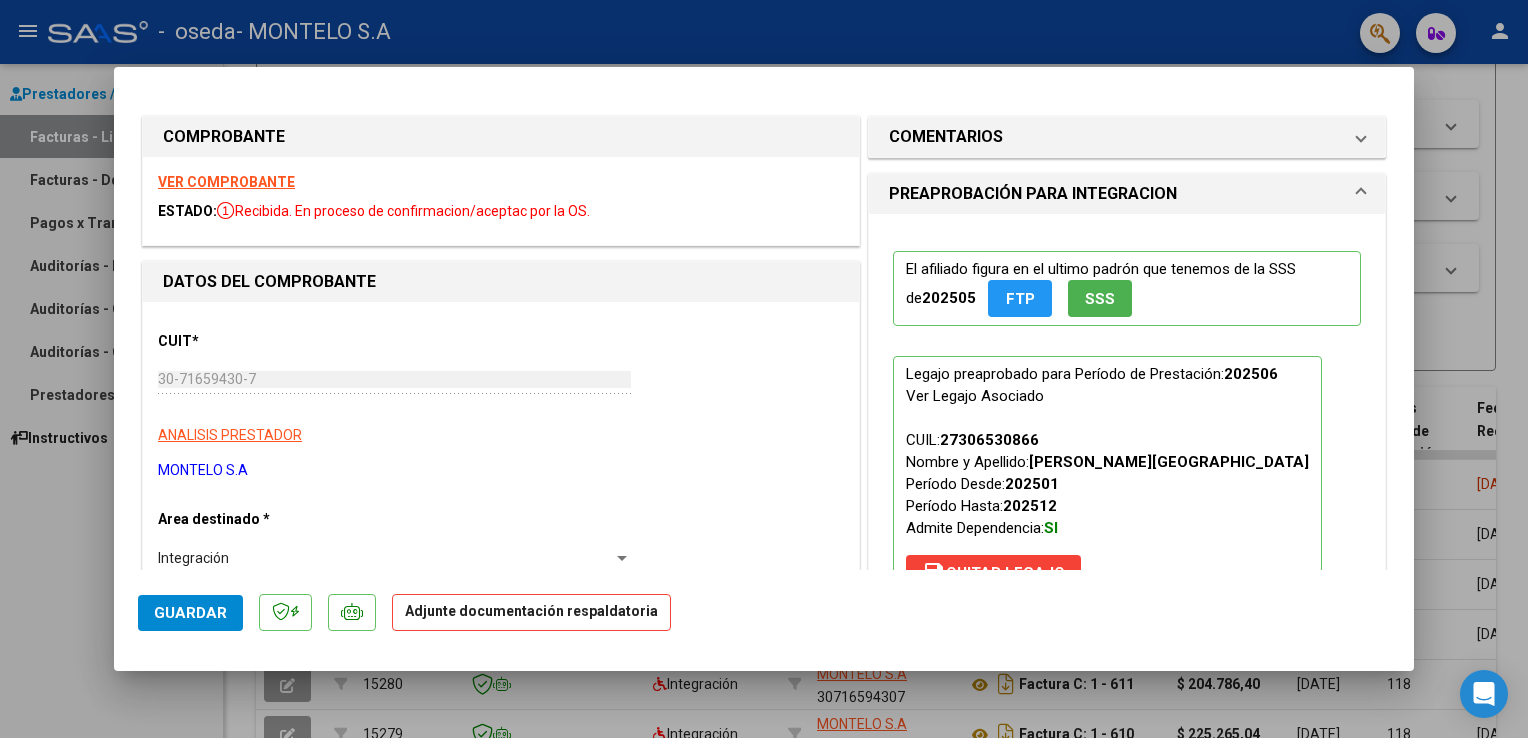 scroll, scrollTop: 420, scrollLeft: 0, axis: vertical 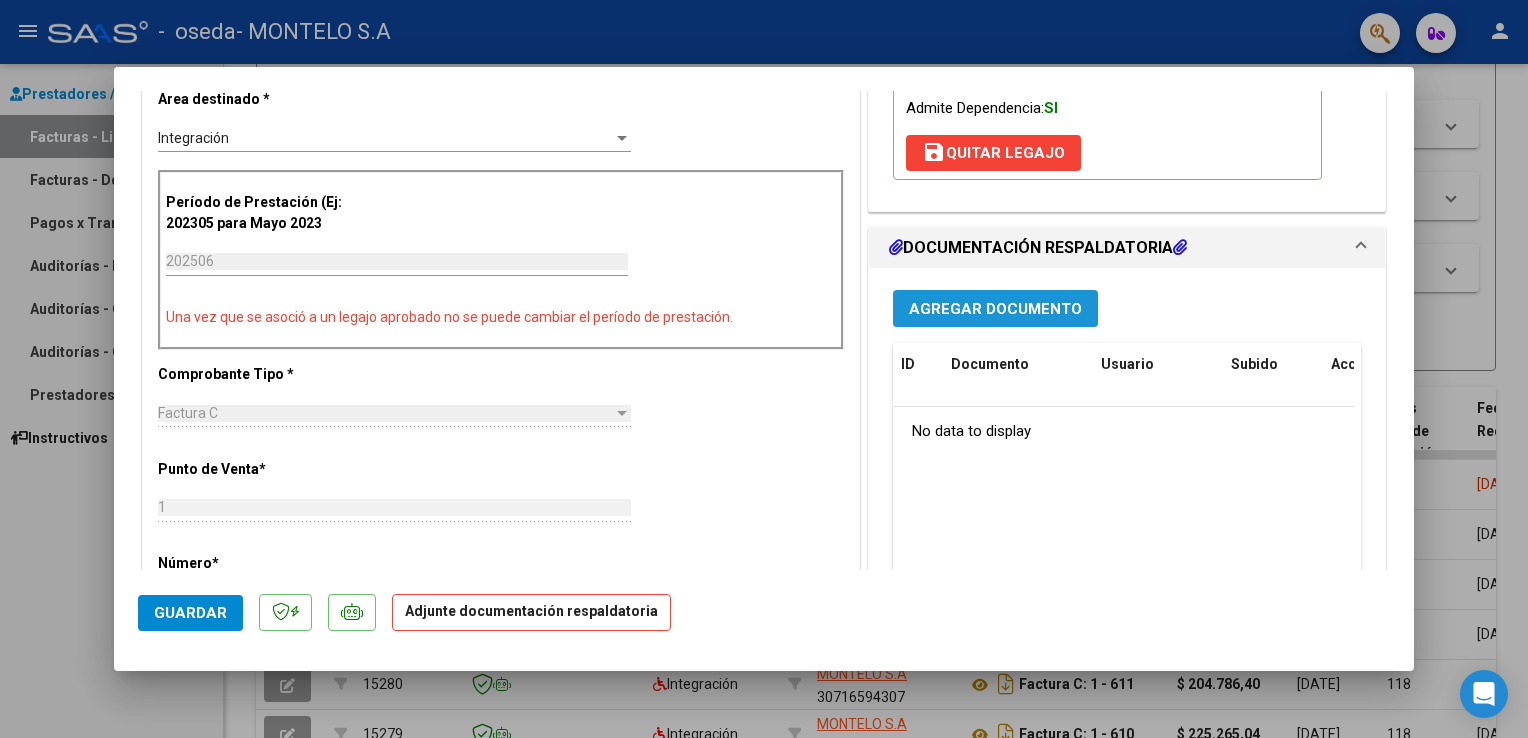 click on "Agregar Documento" at bounding box center [995, 309] 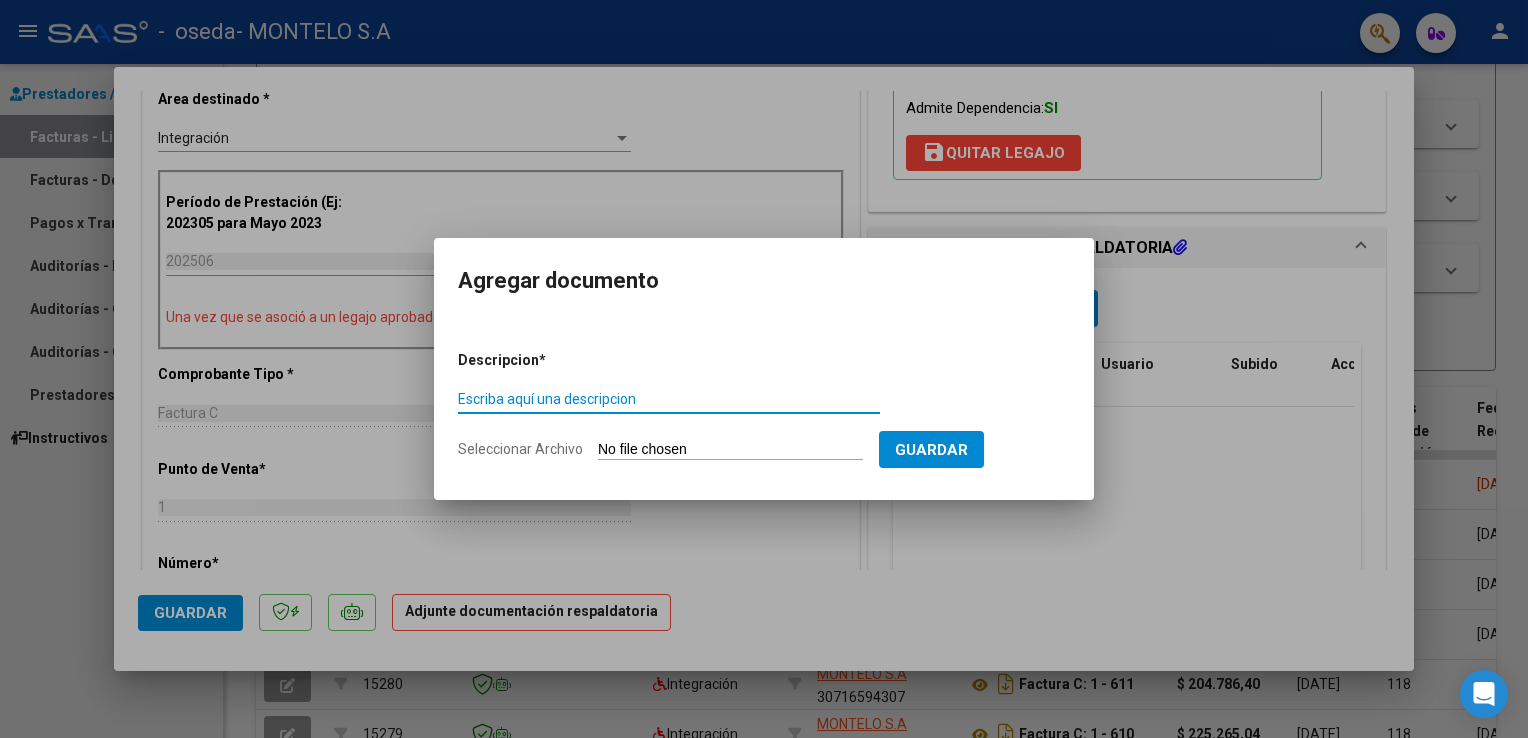 click on "Escriba aquí una descripcion" at bounding box center [669, 399] 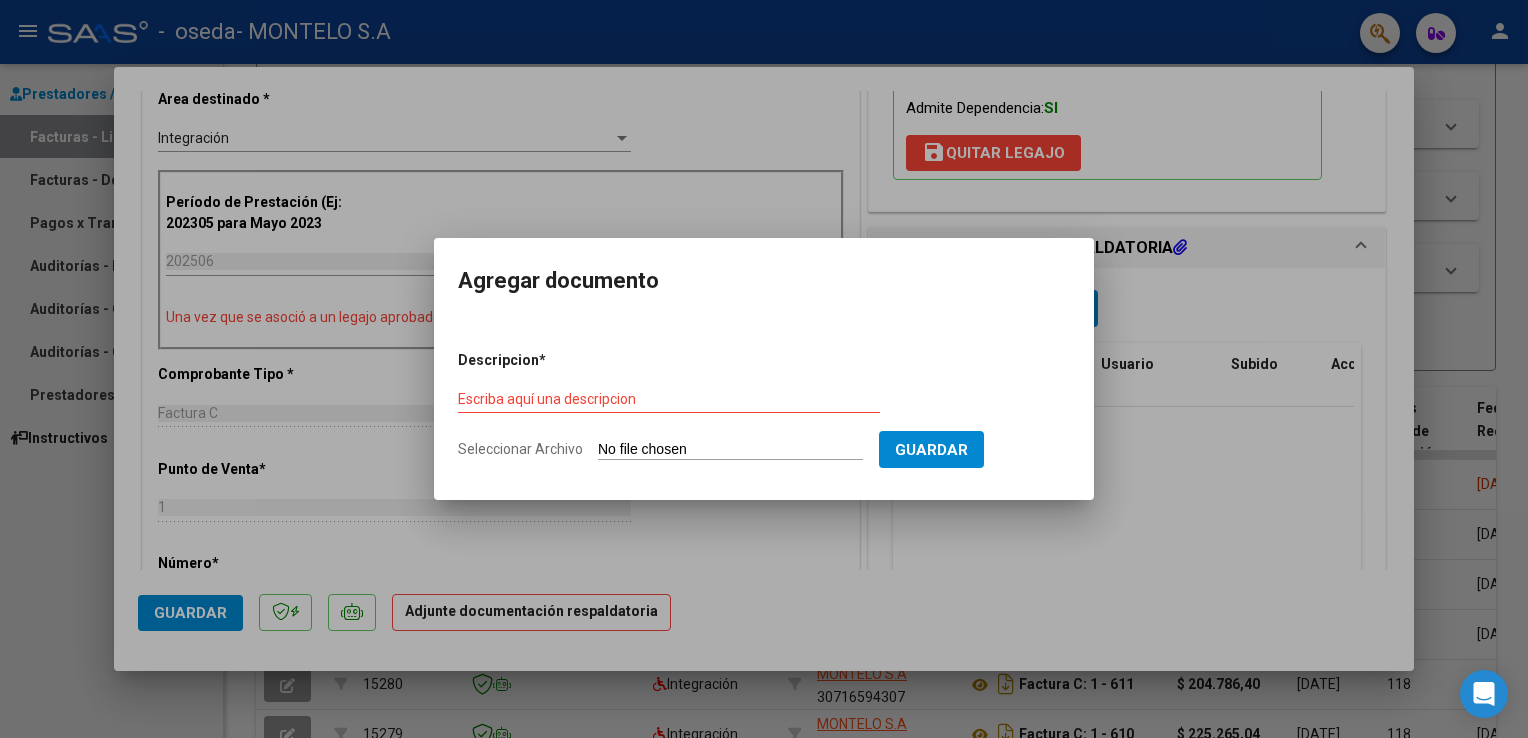 click on "Seleccionar Archivo" at bounding box center [730, 450] 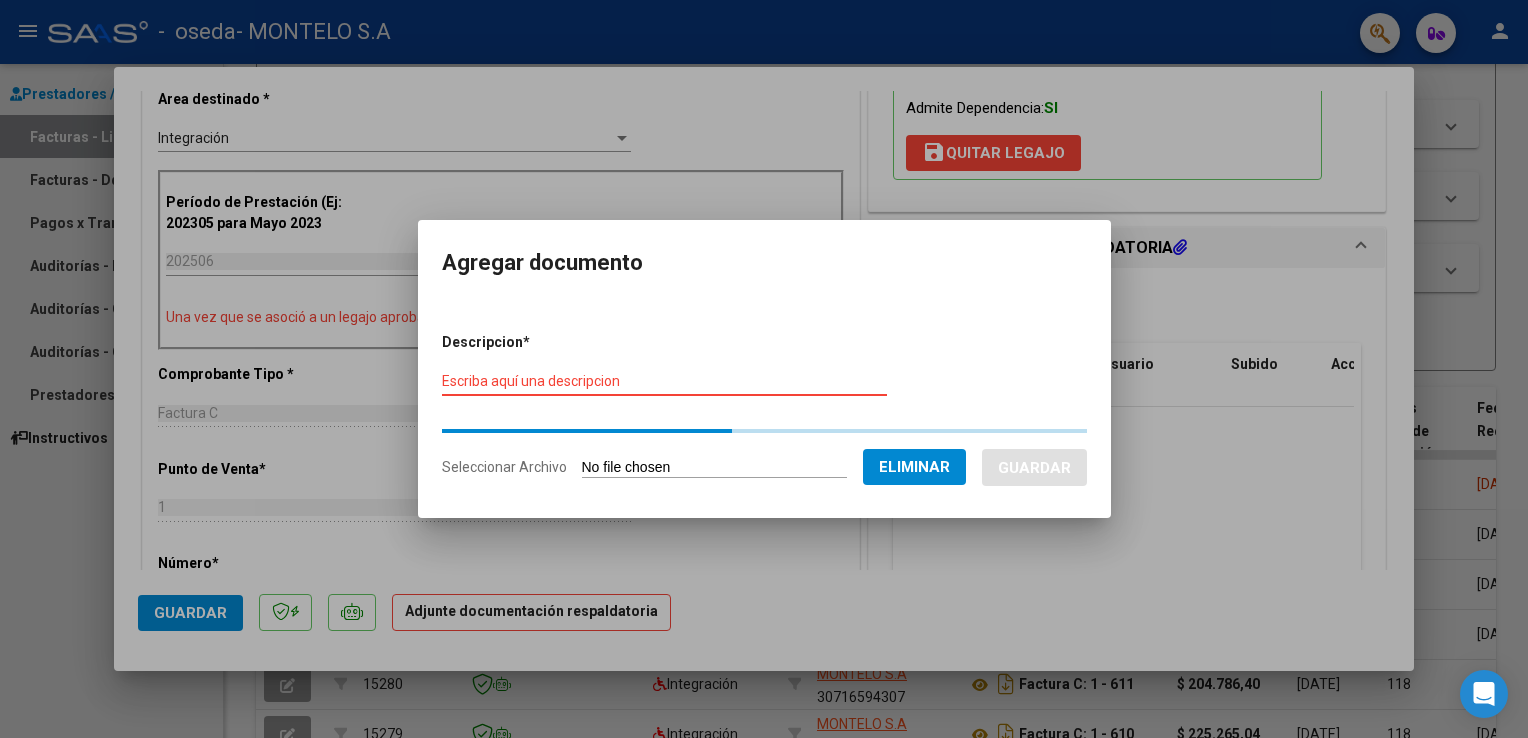 click on "Descripcion  *   Escriba aquí una descripcion  Seleccionar Archivo Eliminar Guardar" at bounding box center [764, 405] 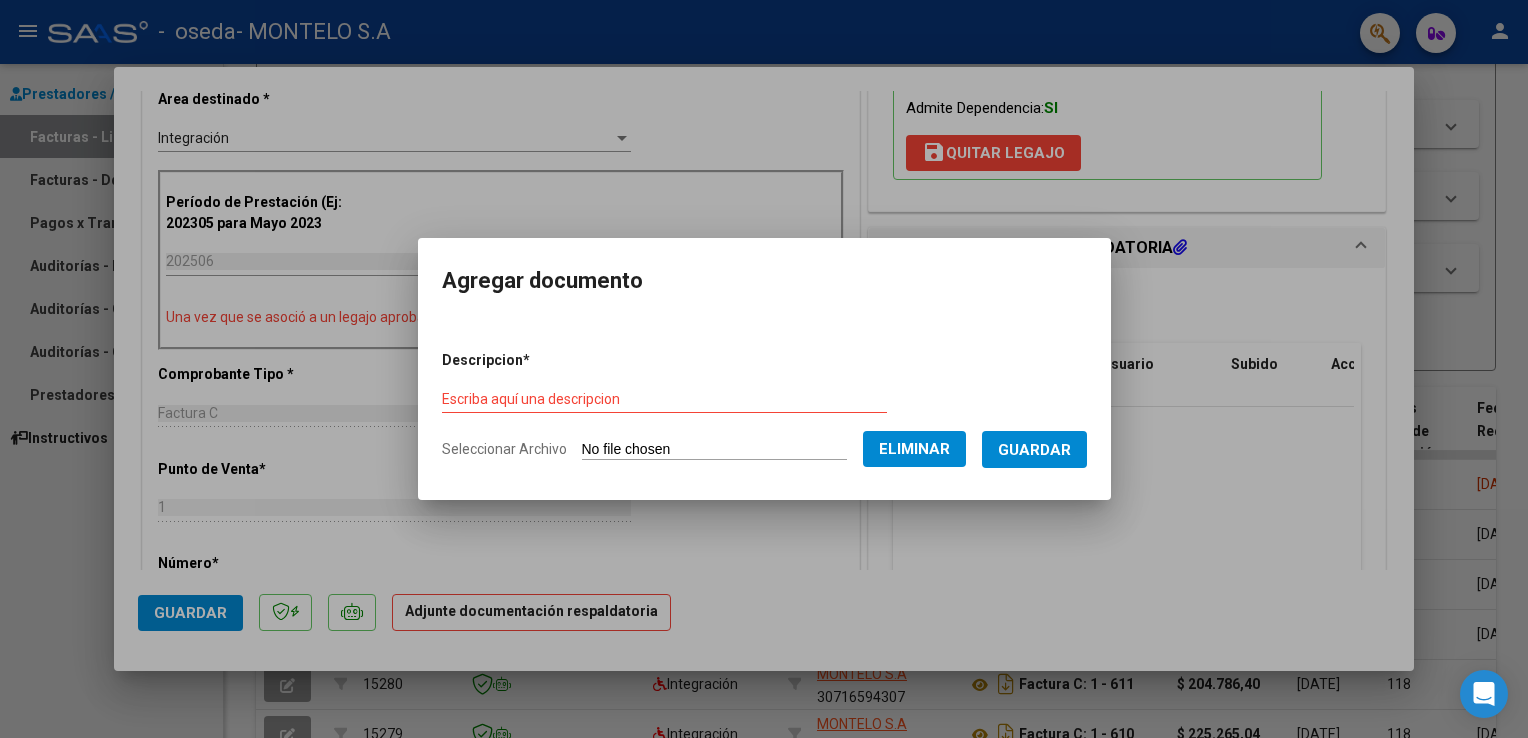 click on "Escriba aquí una descripcion" at bounding box center (664, 399) 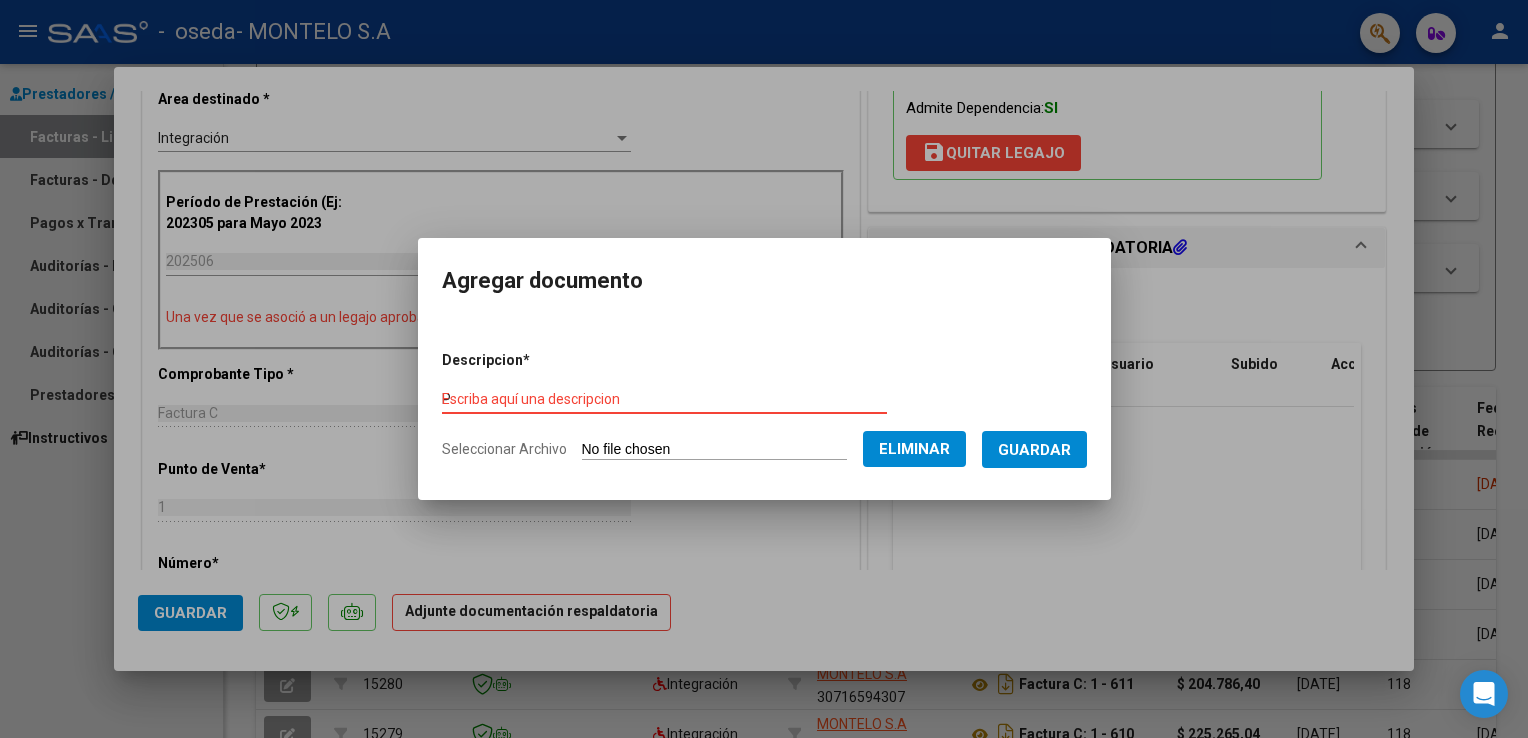 click on "P" at bounding box center [664, 399] 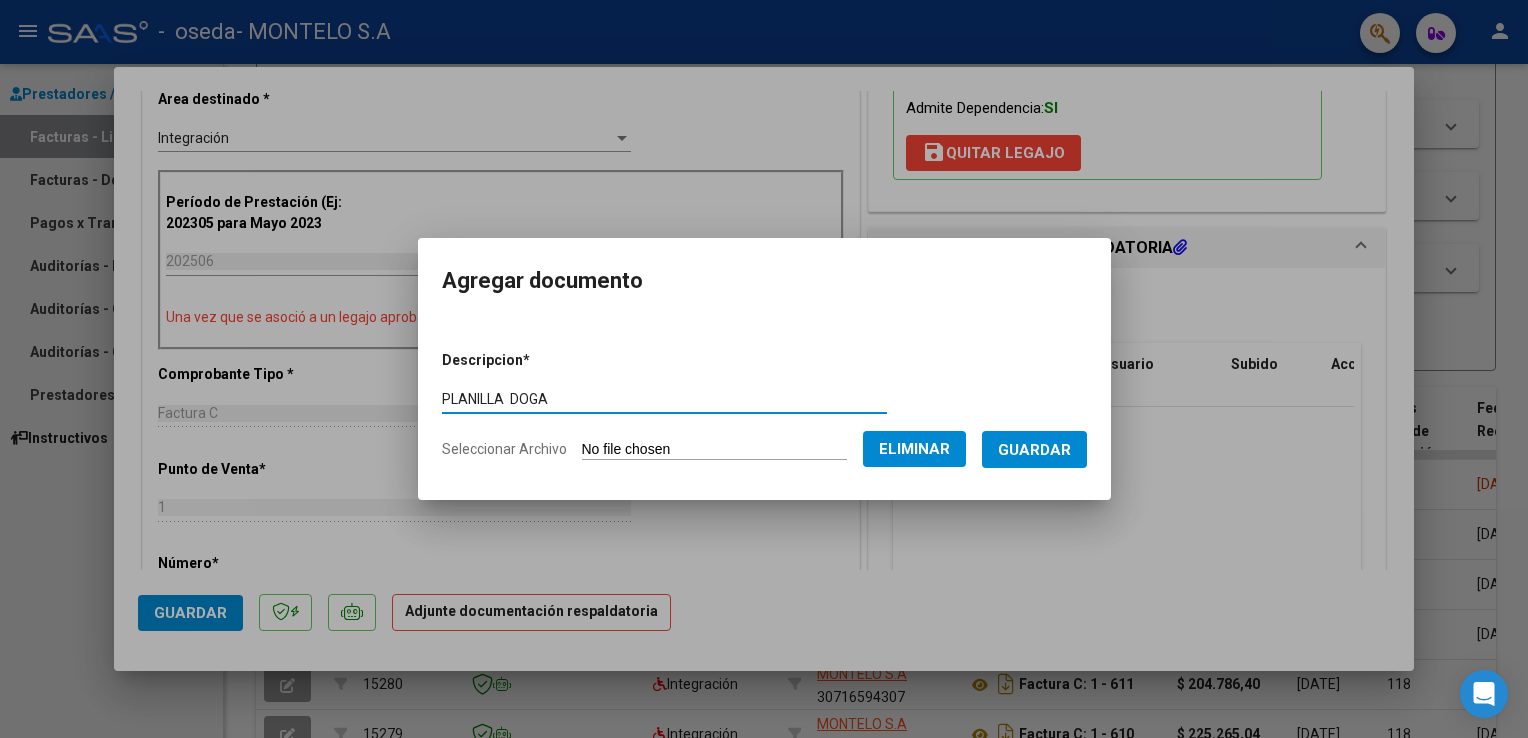 type on "PLANILLA  DOGA" 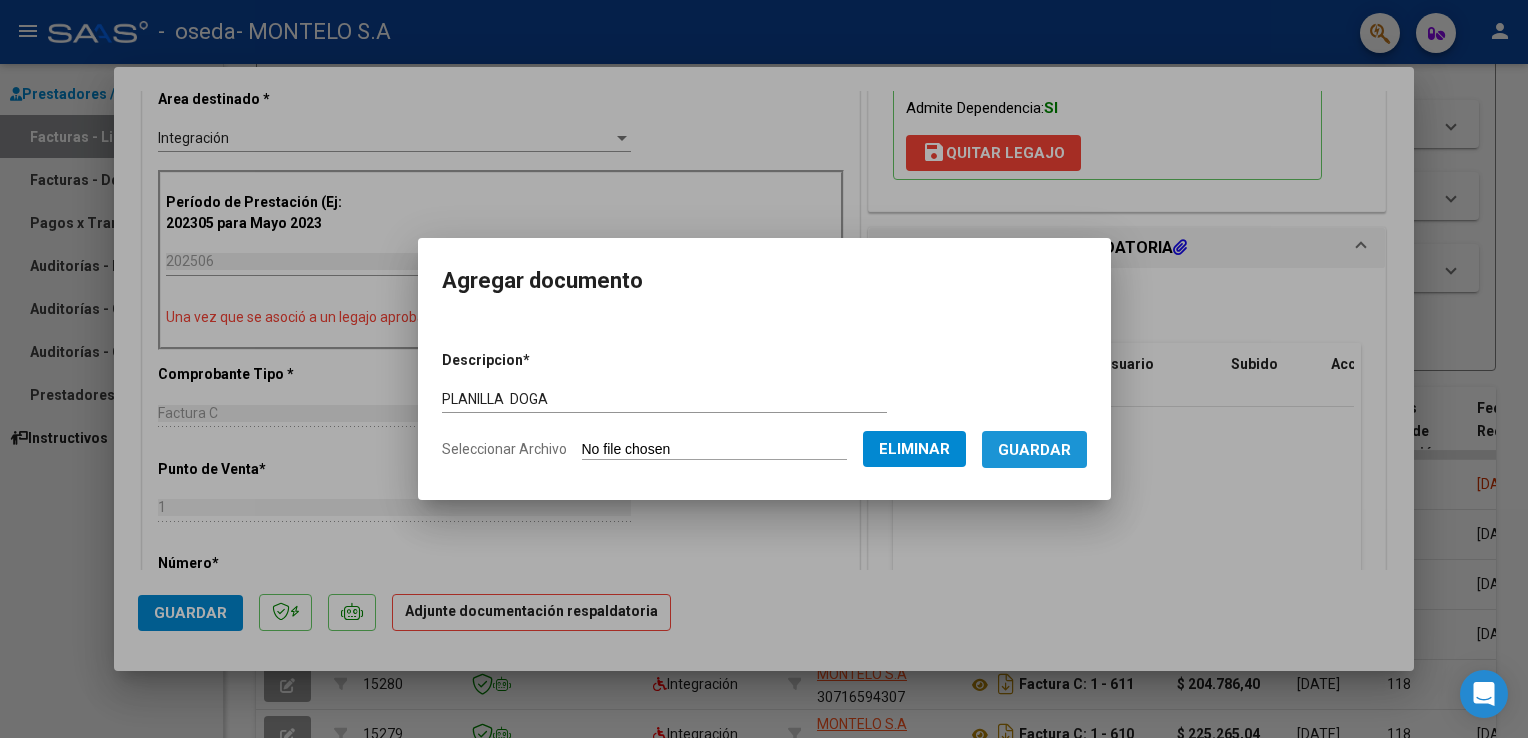 click on "Guardar" at bounding box center (1034, 449) 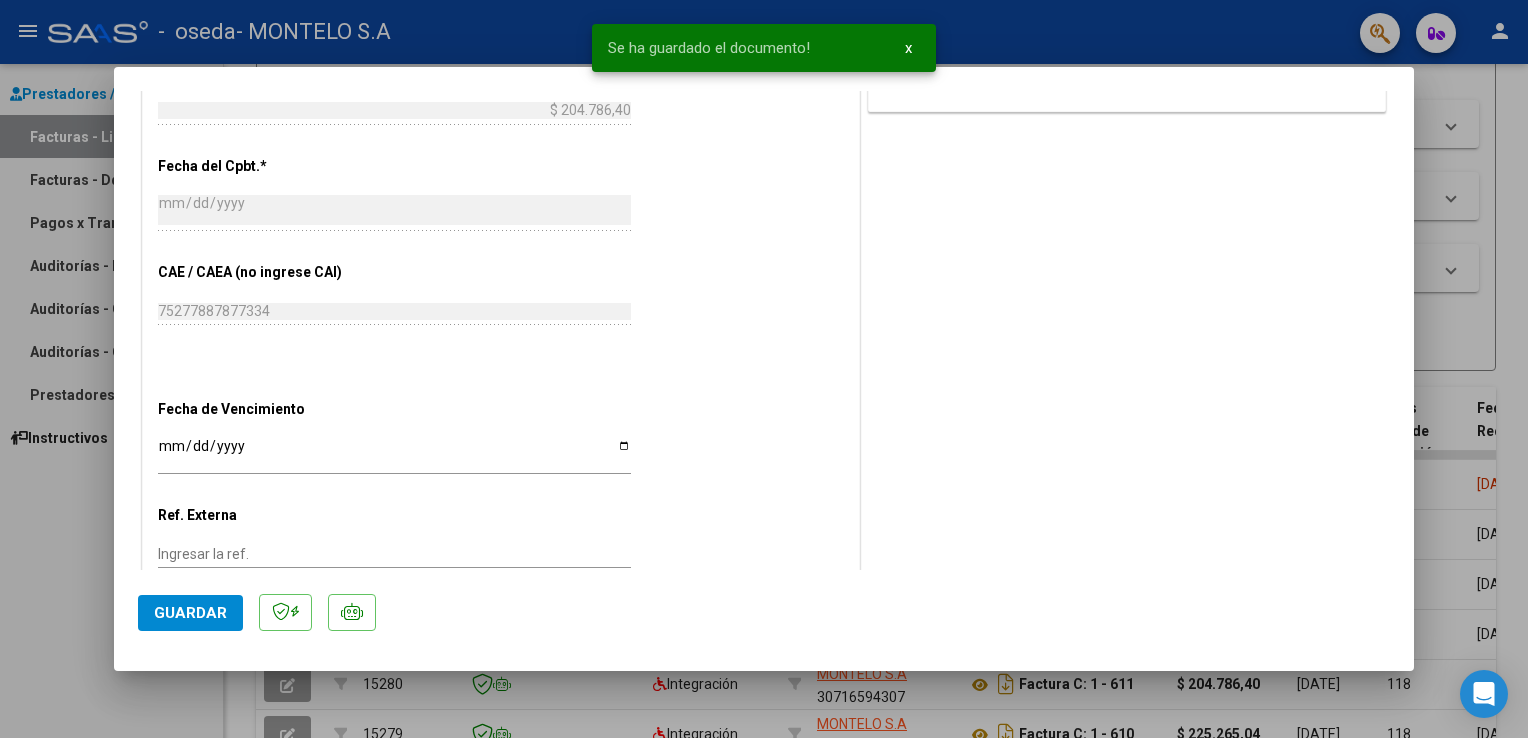 scroll, scrollTop: 1133, scrollLeft: 0, axis: vertical 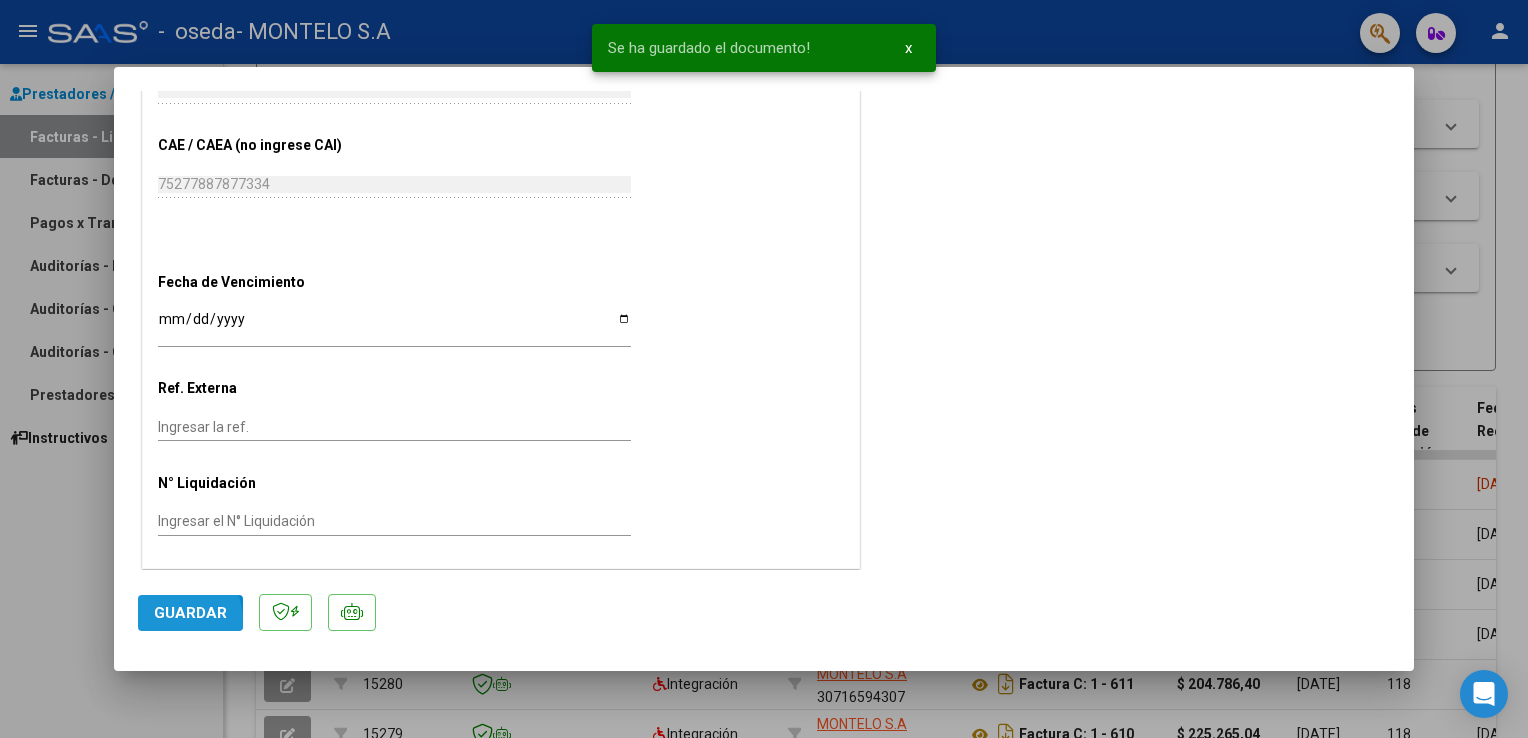 click on "Guardar" 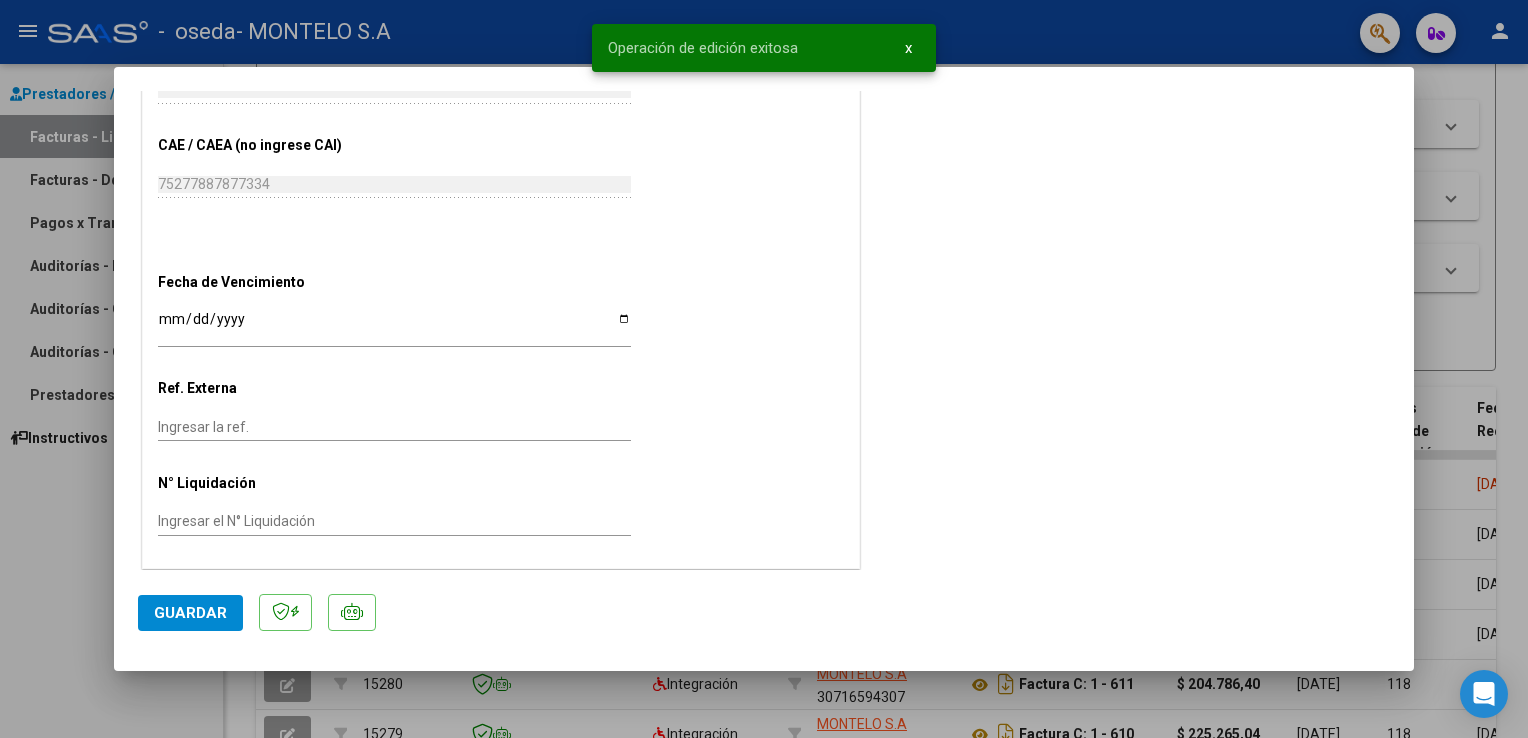 click at bounding box center [764, 369] 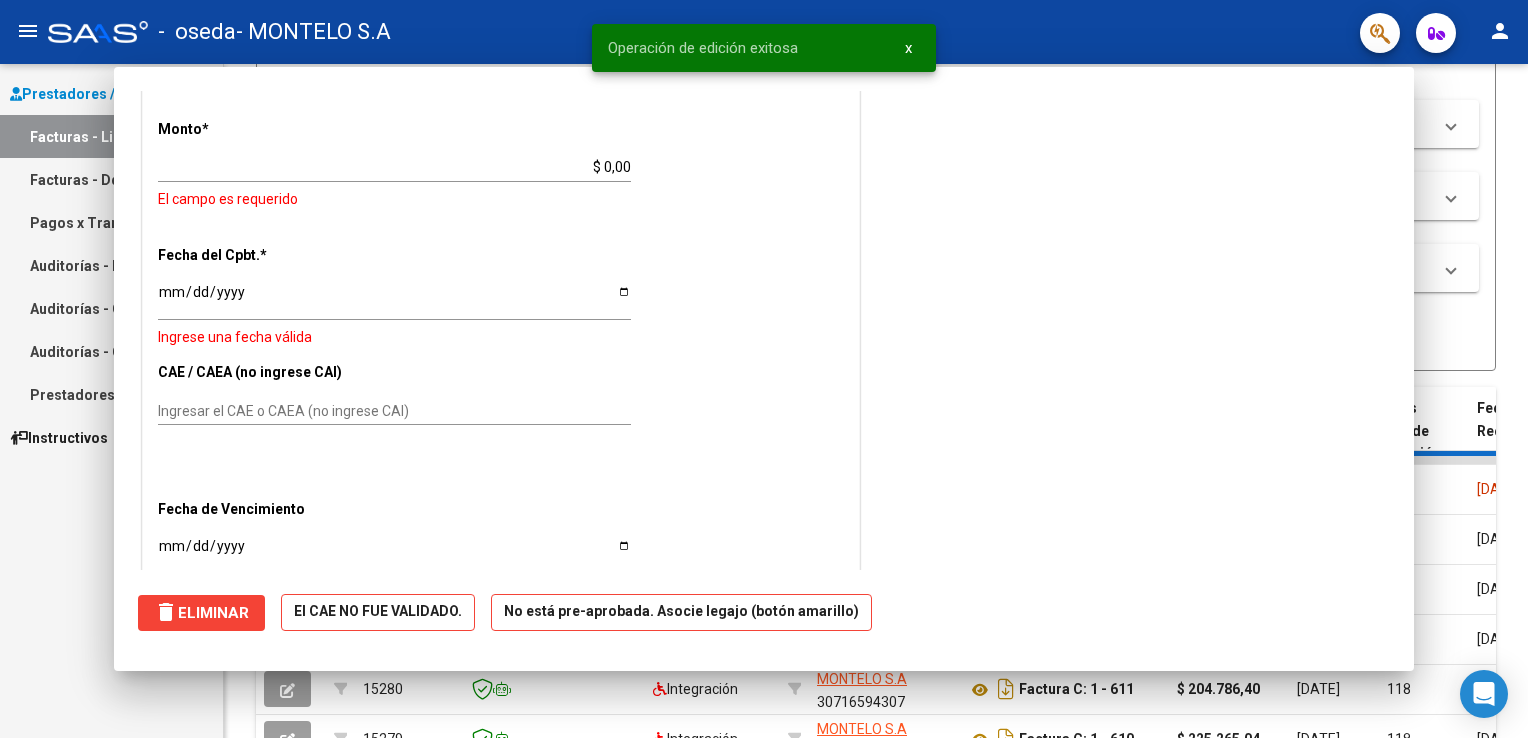 scroll, scrollTop: 1350, scrollLeft: 0, axis: vertical 